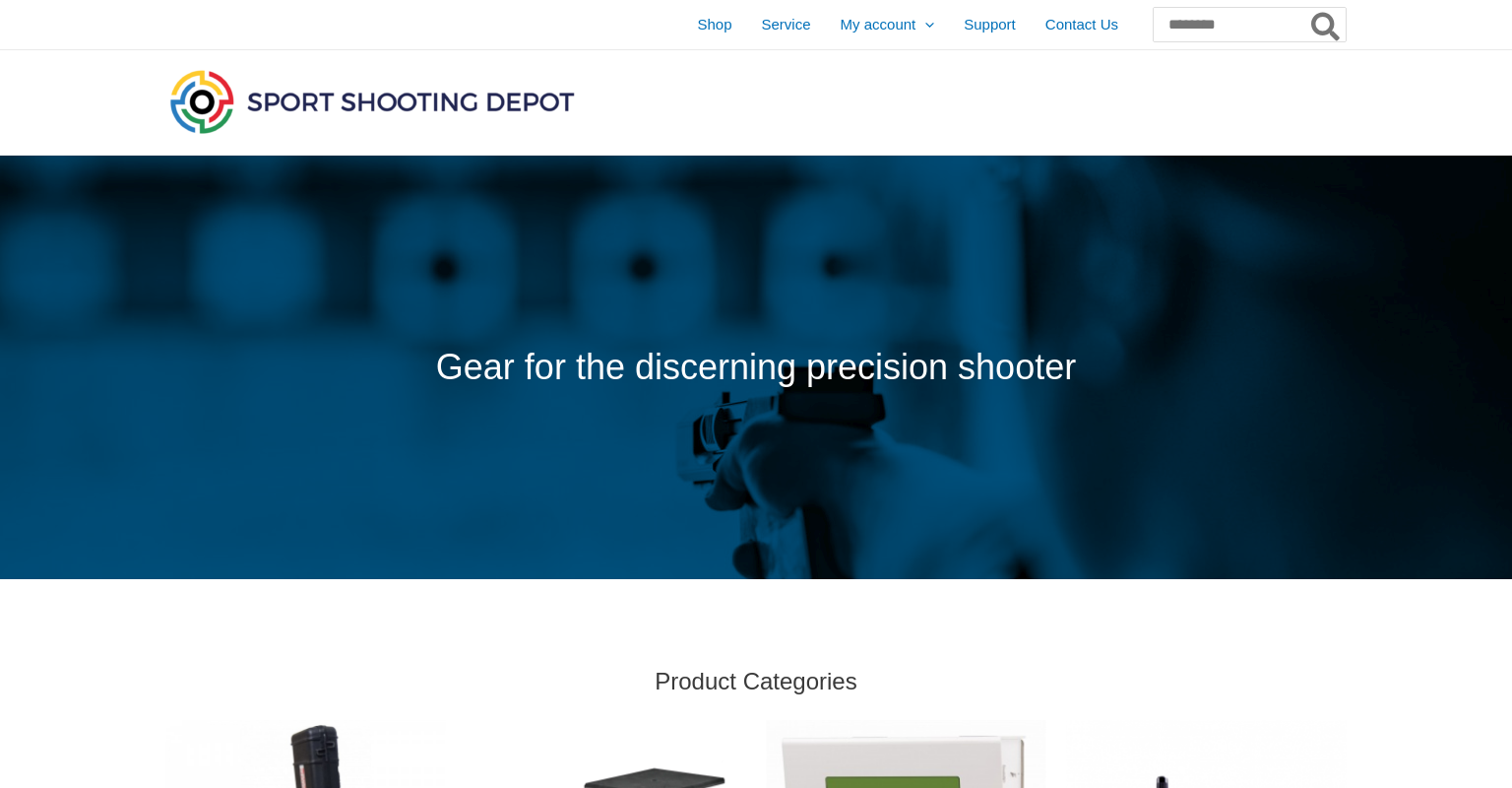 scroll, scrollTop: 0, scrollLeft: 0, axis: both 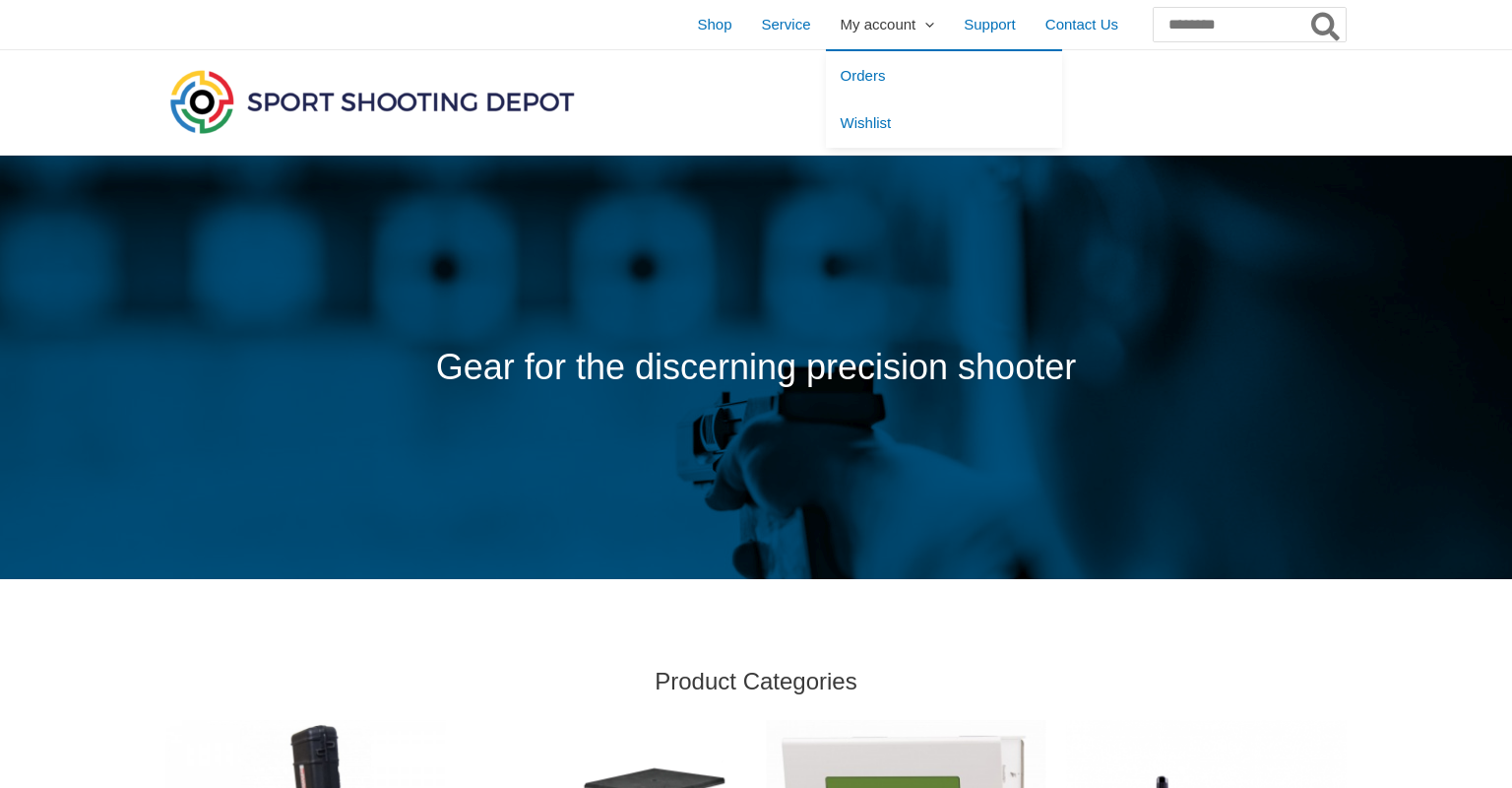 click on "My account" at bounding box center (878, 25) 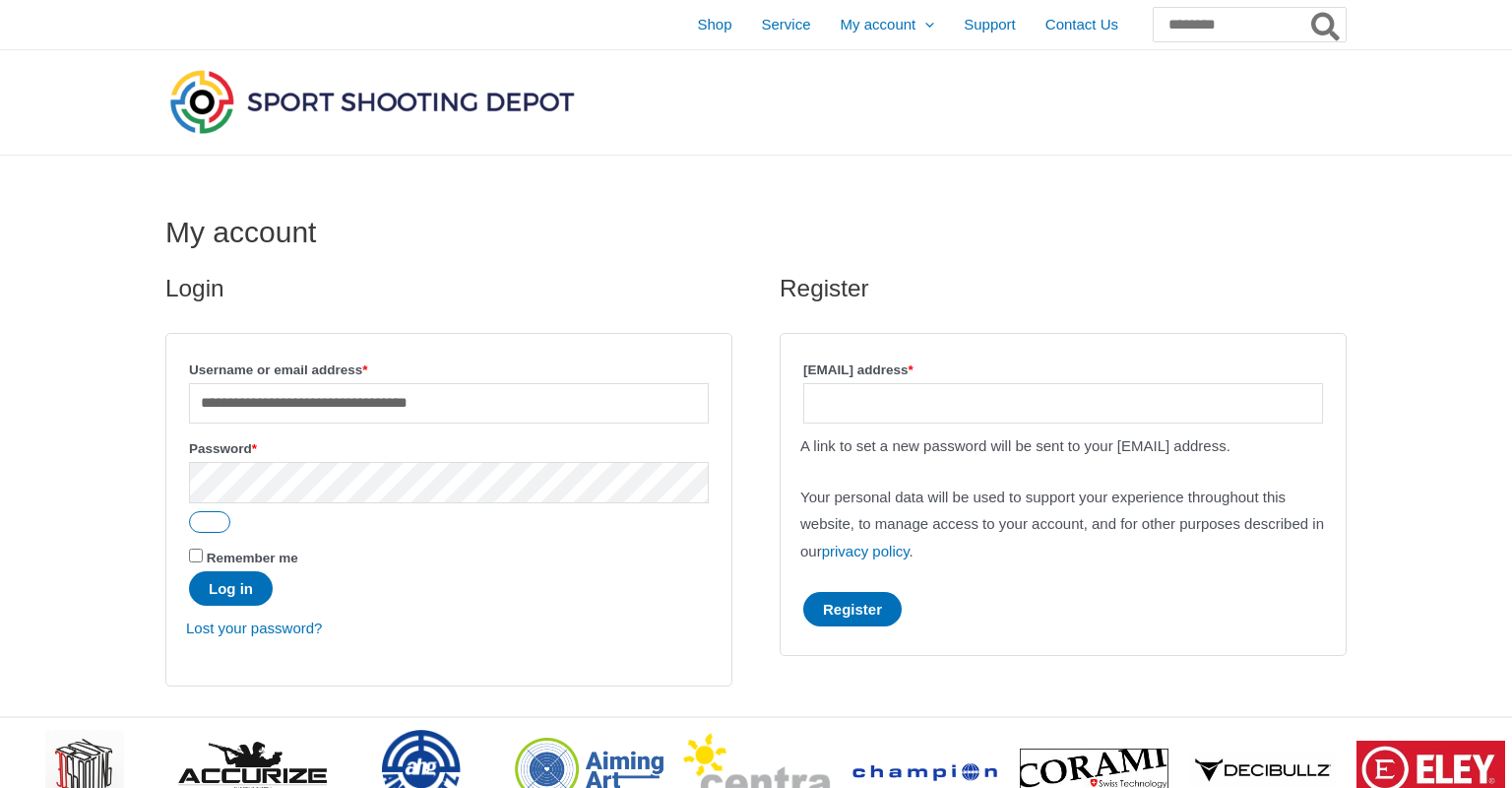 scroll, scrollTop: 0, scrollLeft: 0, axis: both 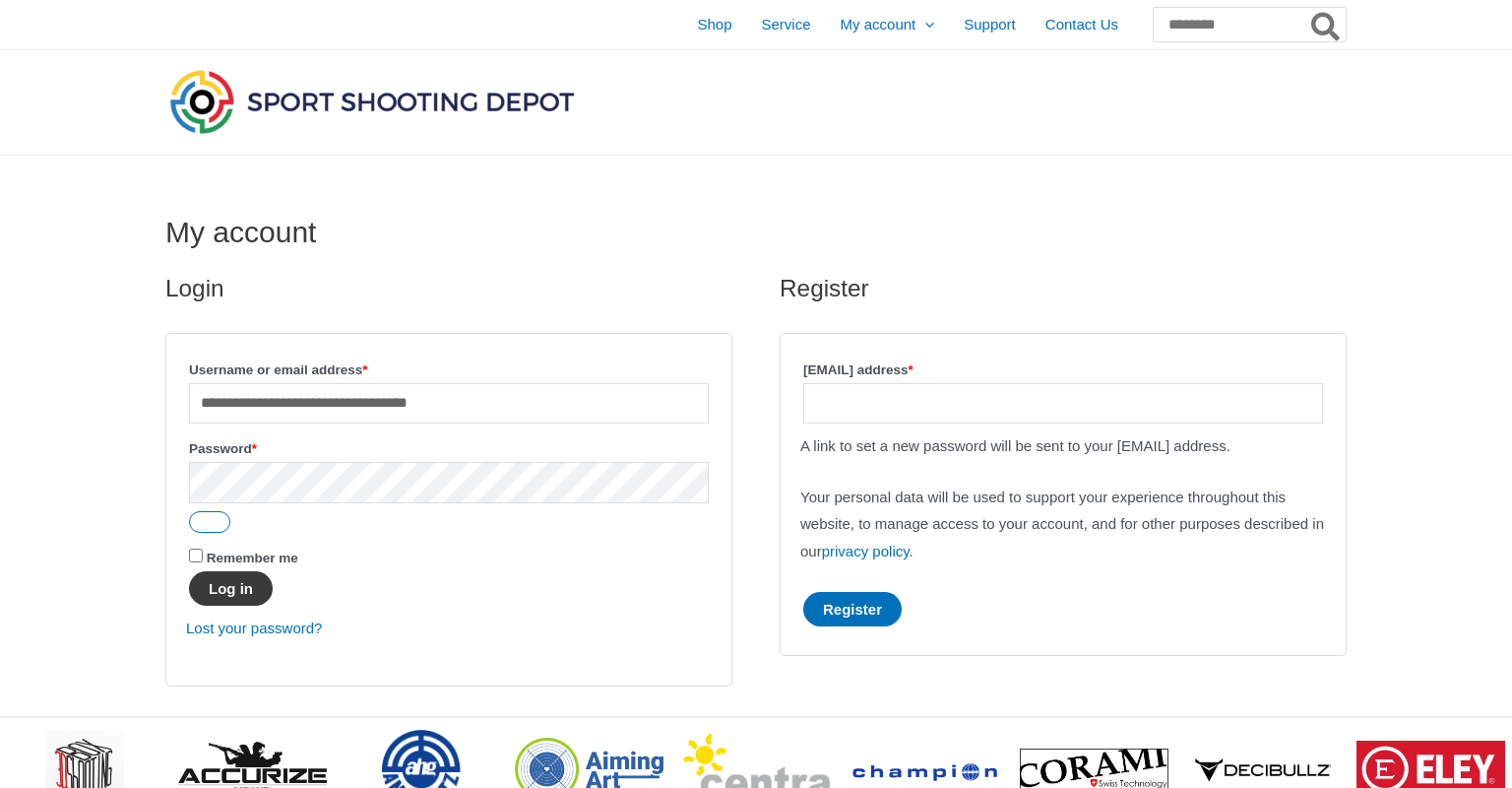 click on "Log in" at bounding box center [230, 588] 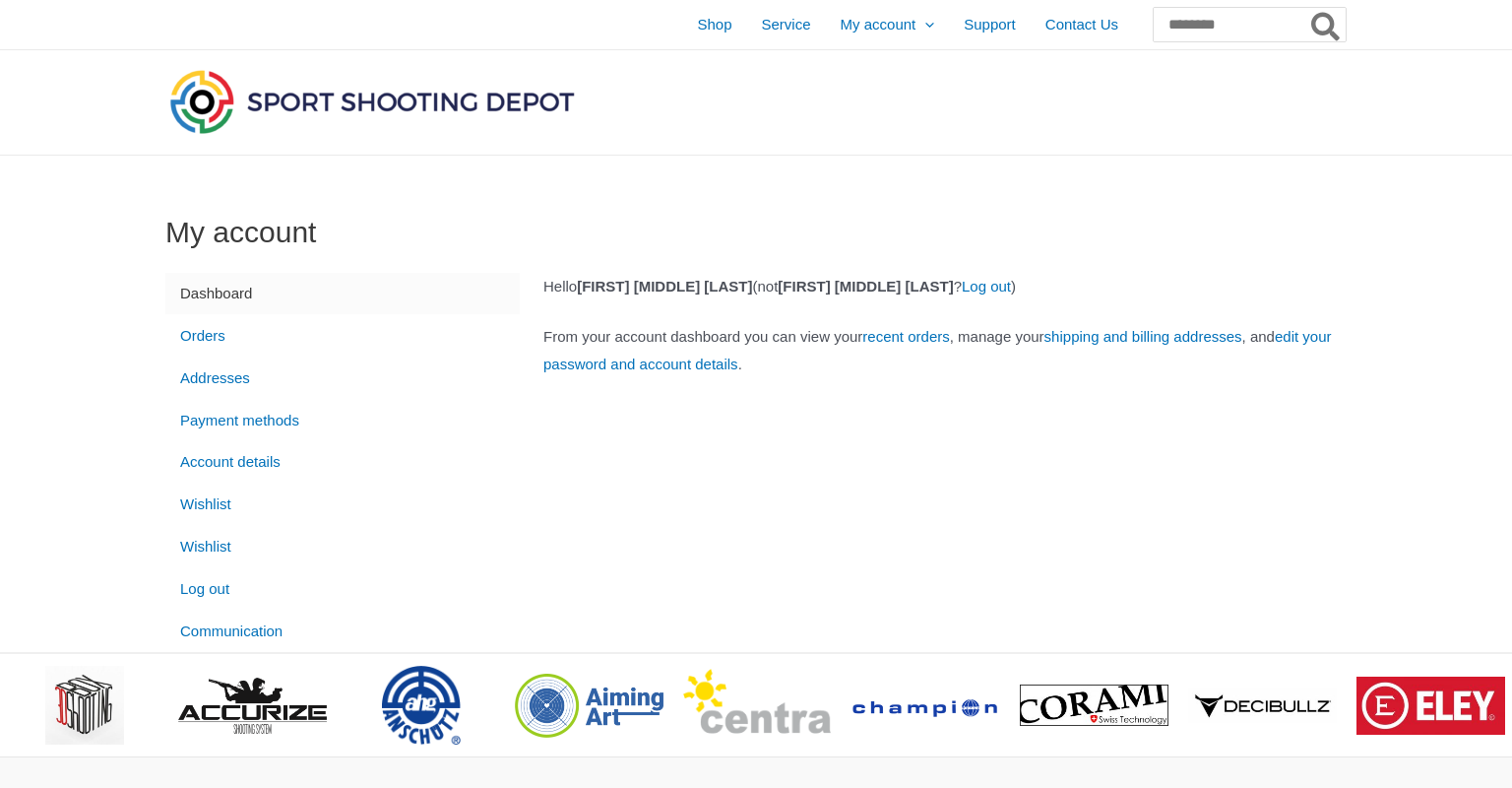 scroll, scrollTop: 0, scrollLeft: 0, axis: both 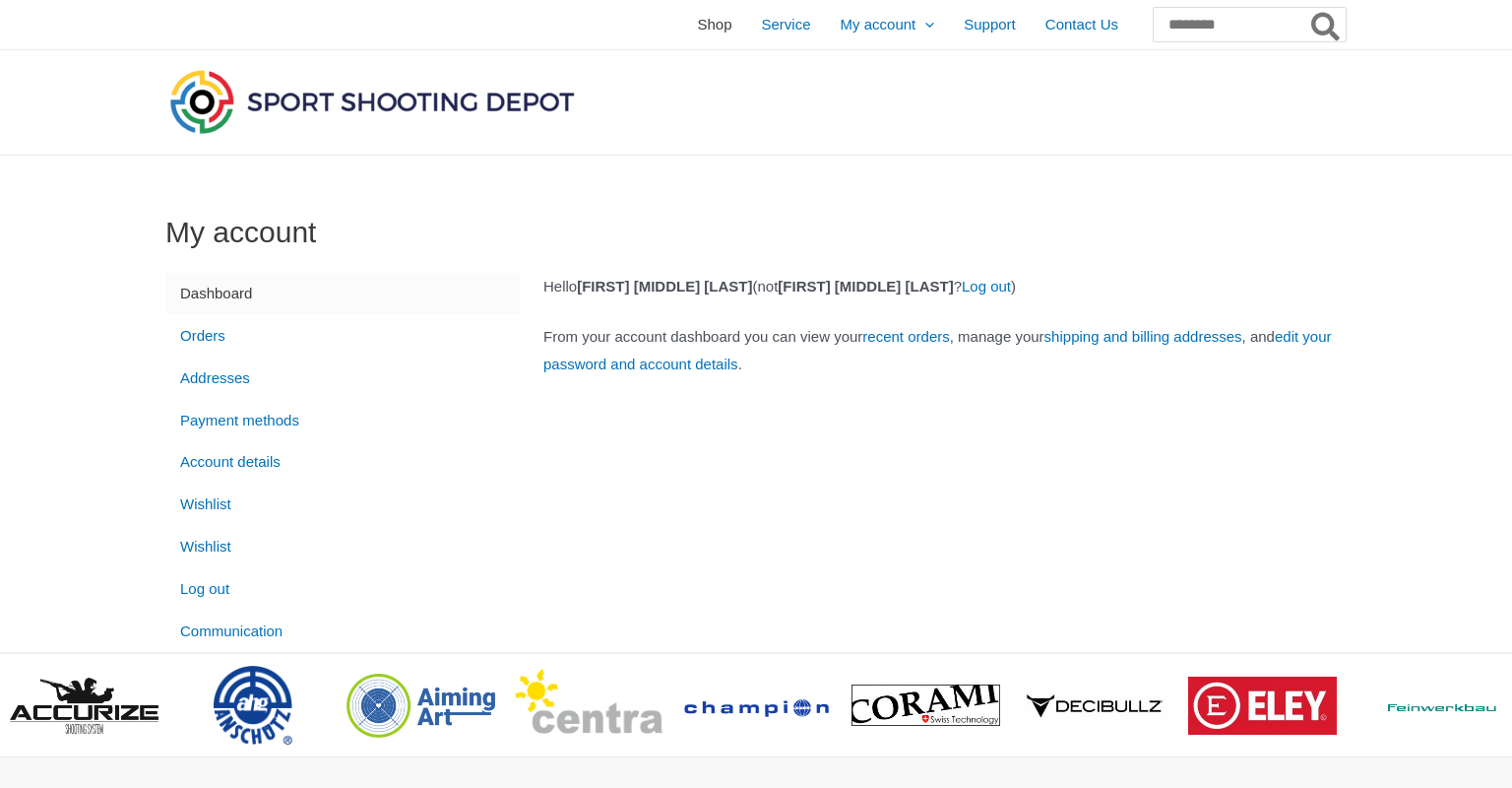 click on "Shop" at bounding box center [714, 25] 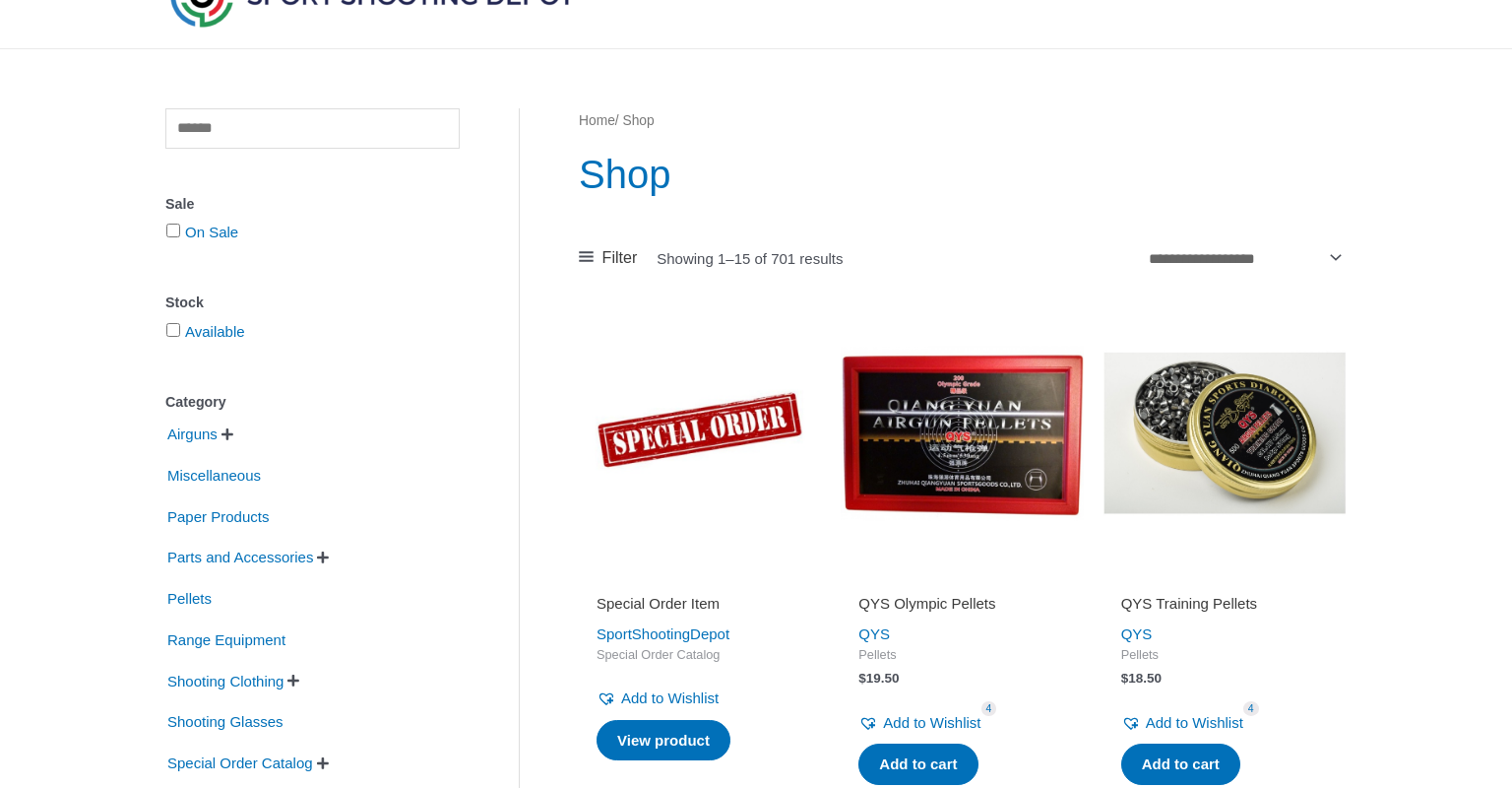 scroll, scrollTop: 0, scrollLeft: 0, axis: both 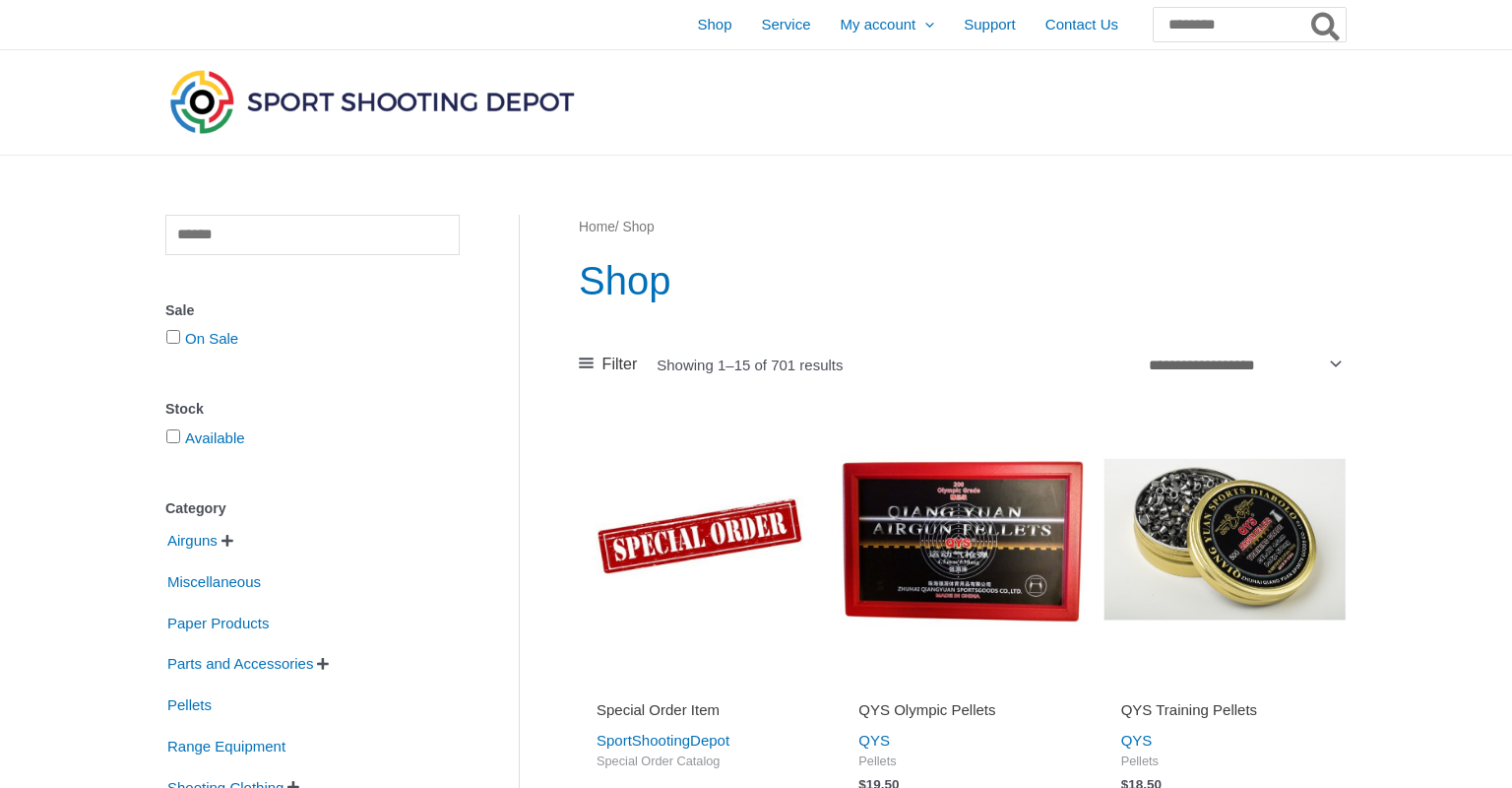 click on "Clear Sale On Sale Stock Available Category Airguns   Air Pistols
Air Rifles
Miscellaneous
Paper Products
Parts and Accessories   Air Cylinders and Accessories
Butt-Plates
Grips
Magazines
Other Parts/Accessories
SCATT Accessories
Sights
Stands and Bi-pods
Stocks
Training Equipment Accessories
Trigger Accessories
Weights
Pellets
Range Equipment
Shooting Clothing   Base Layer
Footwear
Gloves
Headwear
Jackets
Pants
Shooting Belts and Slings
Vests
Shooting Glasses
Special Order Catalog   Special Order: Air Cylinders and Accessories
Special Order: Grips
Special Order: Magazines
Special Order: Other Accessories
Special Order: Sights
Special Order: Sights and Sight Accessories
Special Order: Trigger Accessories
Special Order: Weights
Stock Accessories
Supported Shooting
Training Equipment
Filters Clear
Home  / Shop
Shop" at bounding box center [756, 1667] 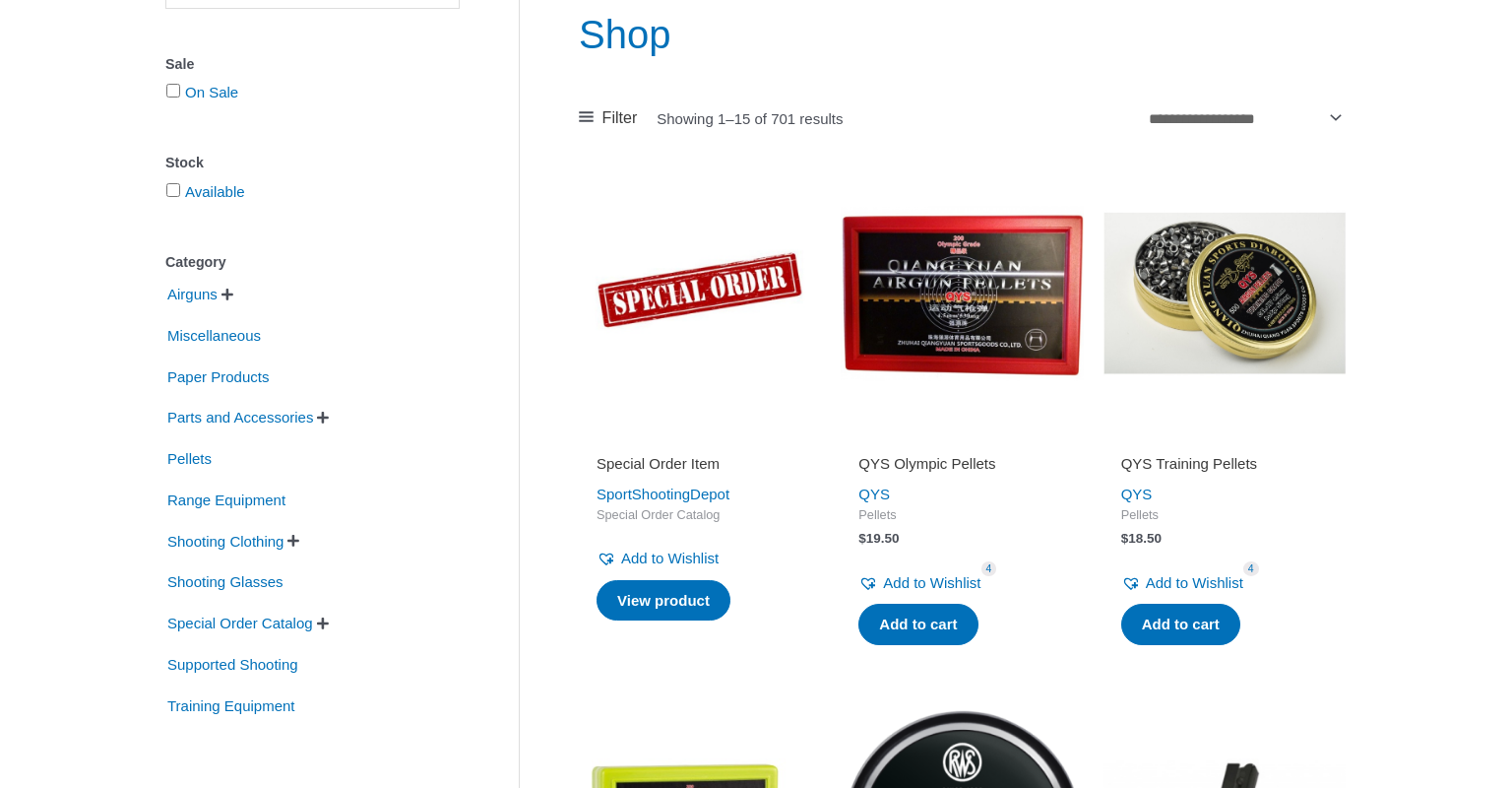 scroll, scrollTop: 0, scrollLeft: 0, axis: both 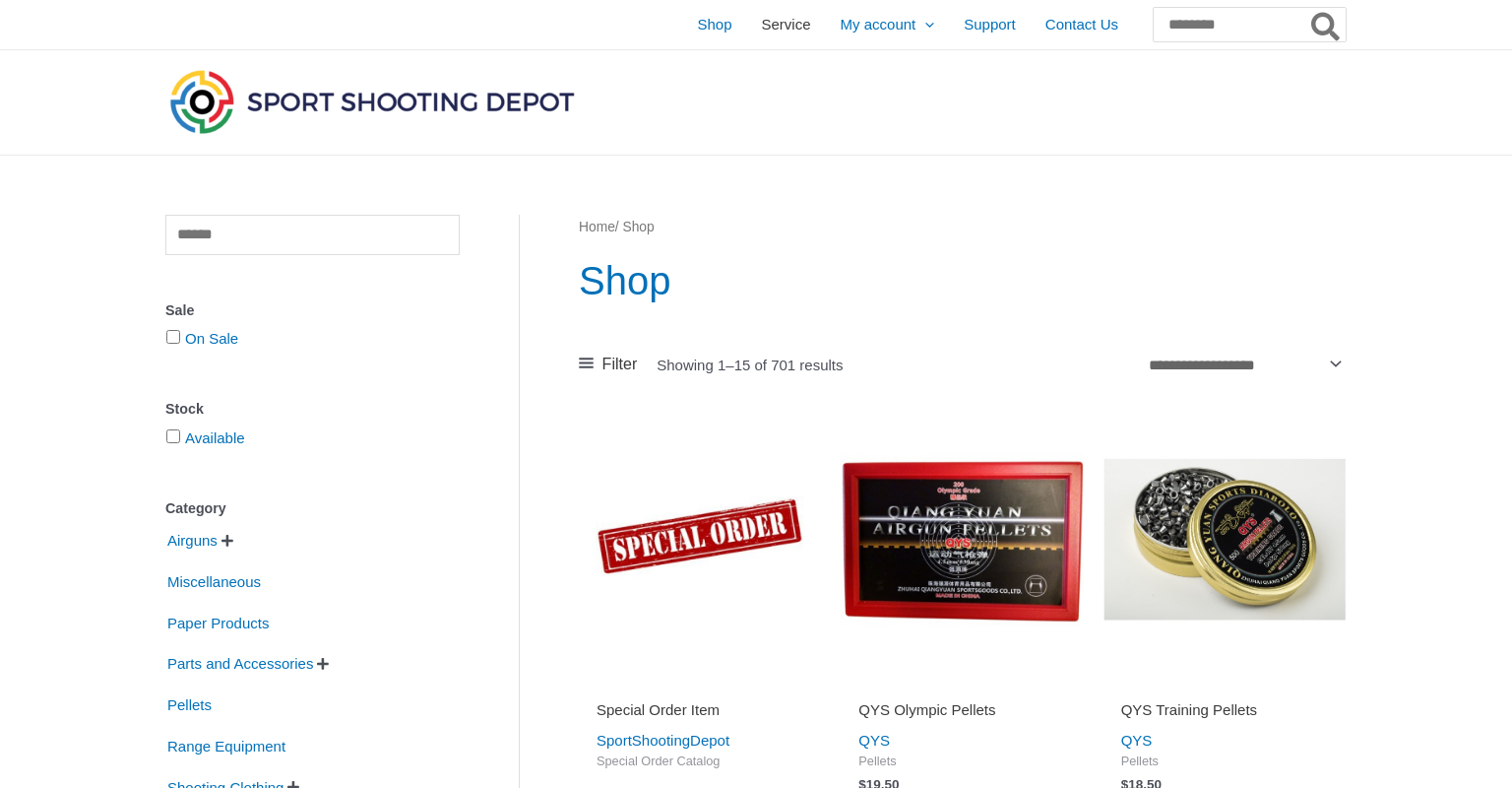 click on "Service" at bounding box center (787, 25) 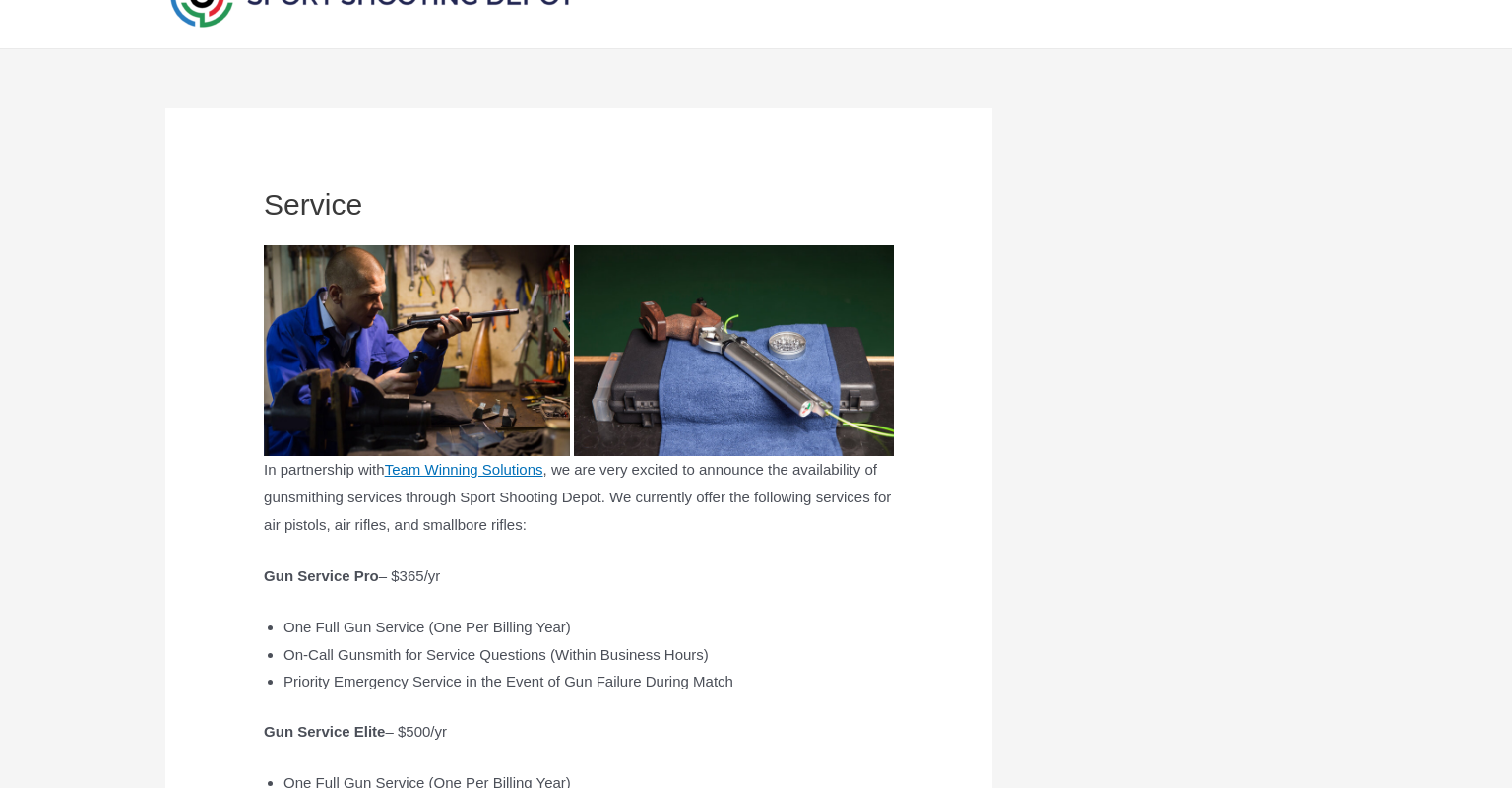 scroll, scrollTop: 0, scrollLeft: 0, axis: both 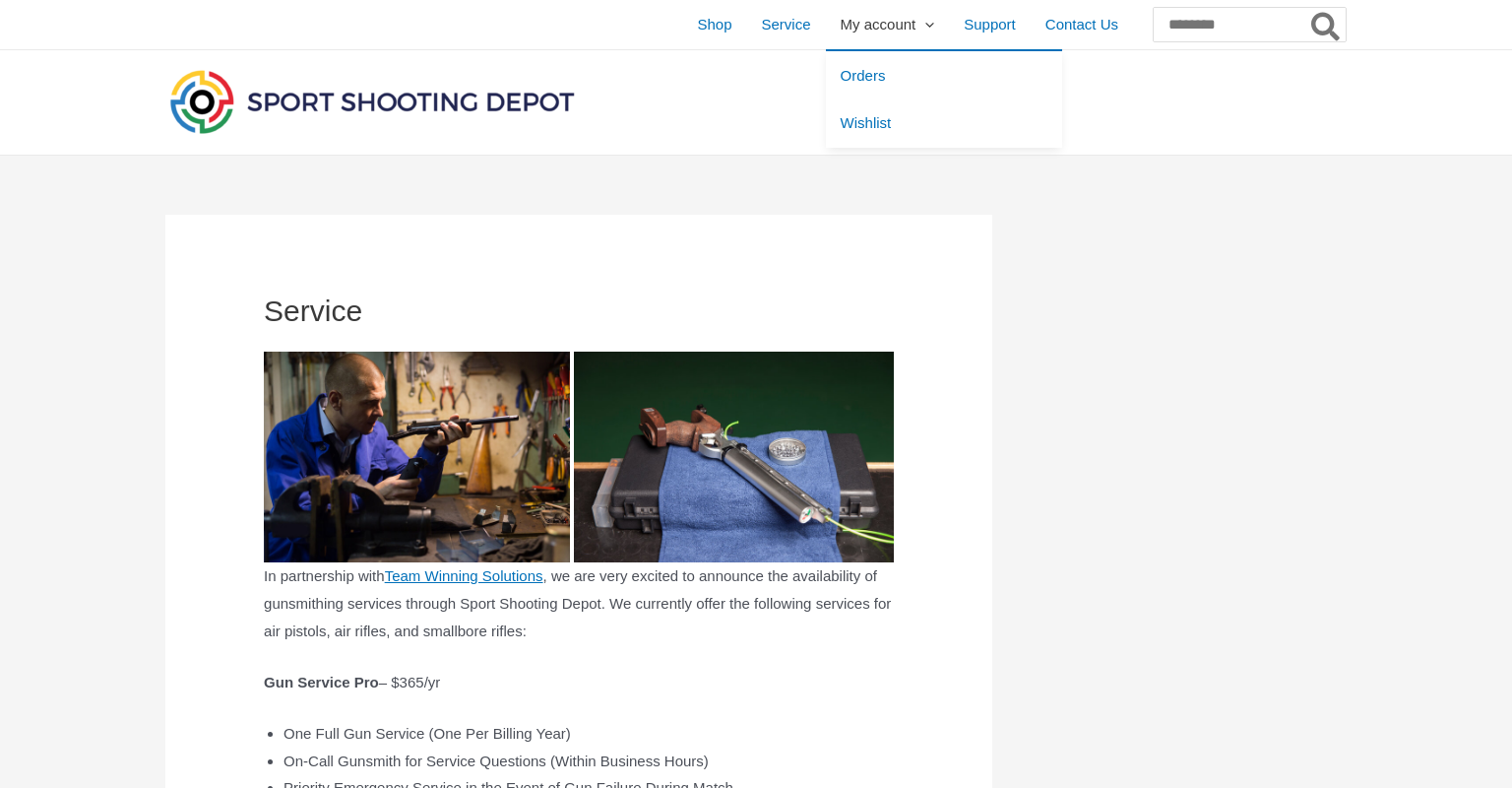 click on "My account" at bounding box center (878, 25) 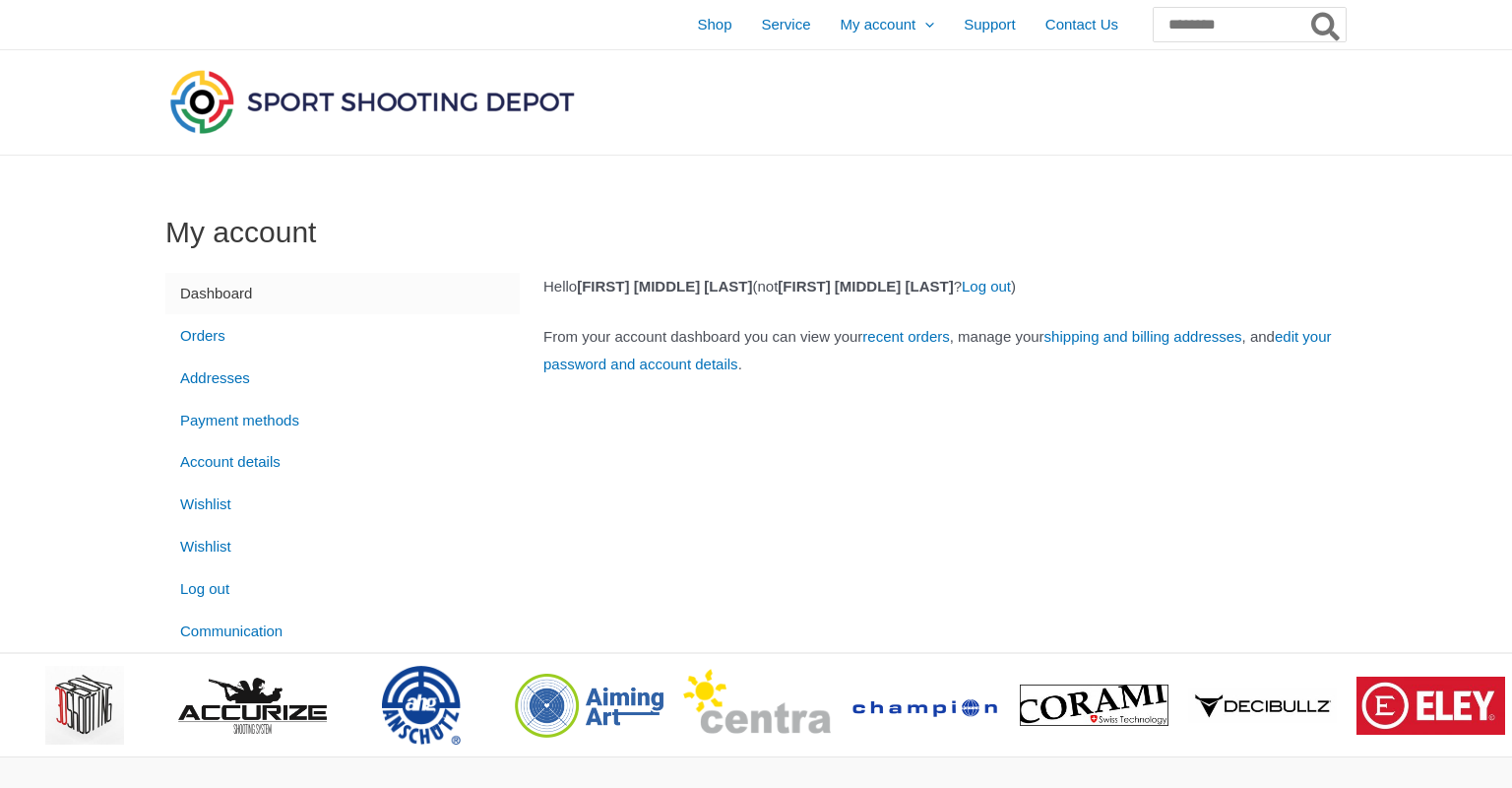 scroll, scrollTop: 0, scrollLeft: 0, axis: both 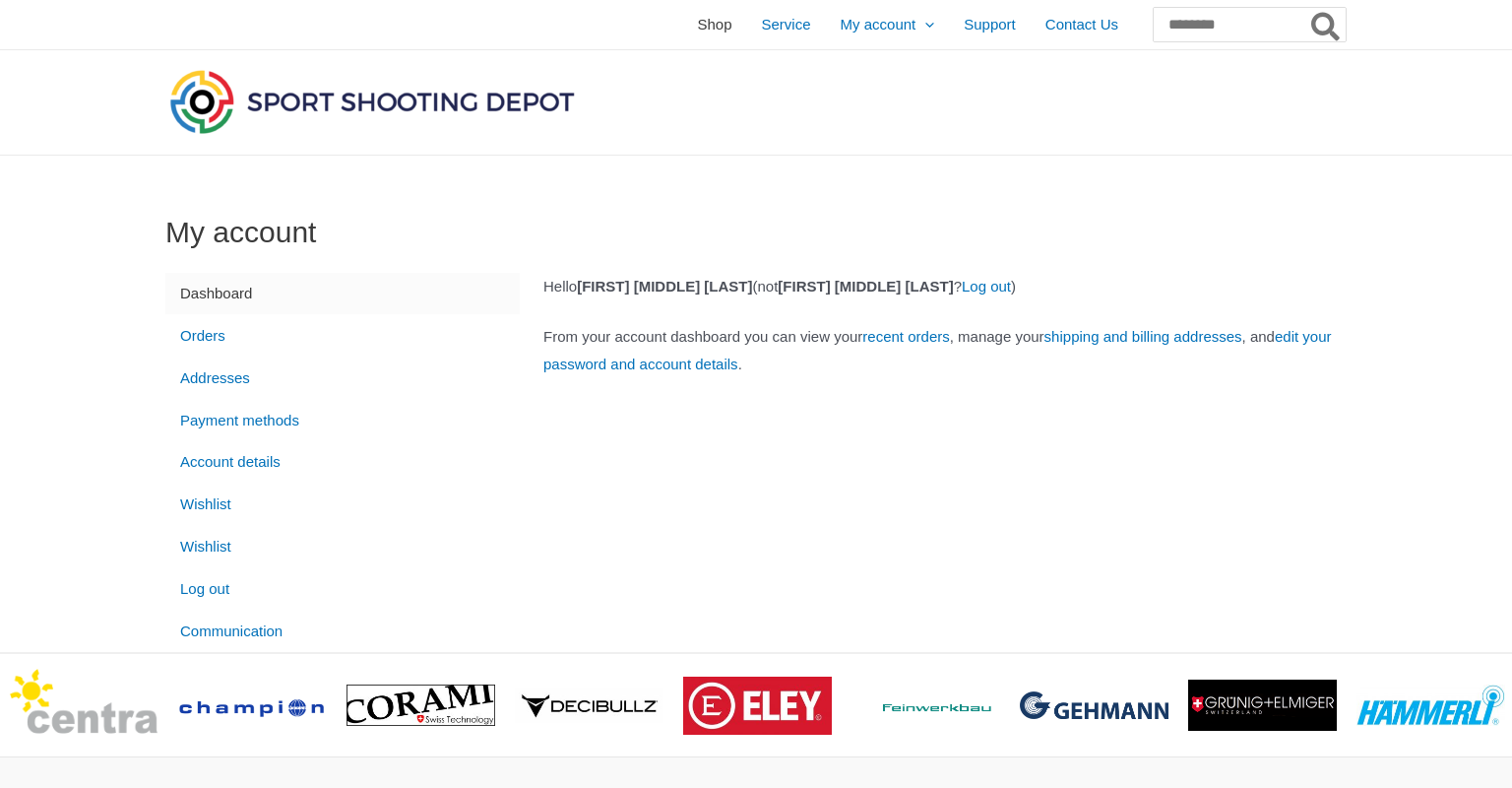 click on "Shop" at bounding box center (714, 25) 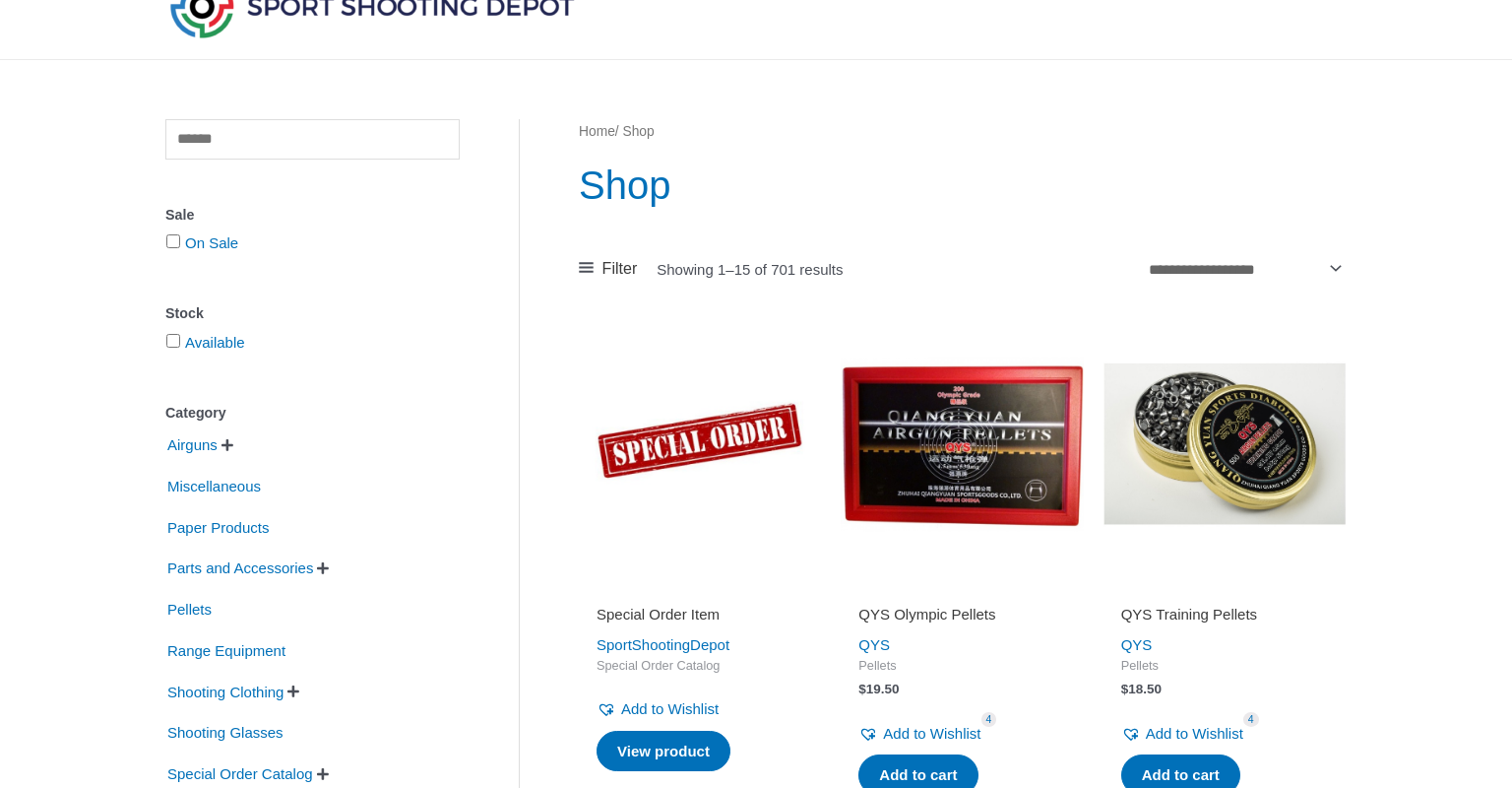 scroll, scrollTop: 106, scrollLeft: 0, axis: vertical 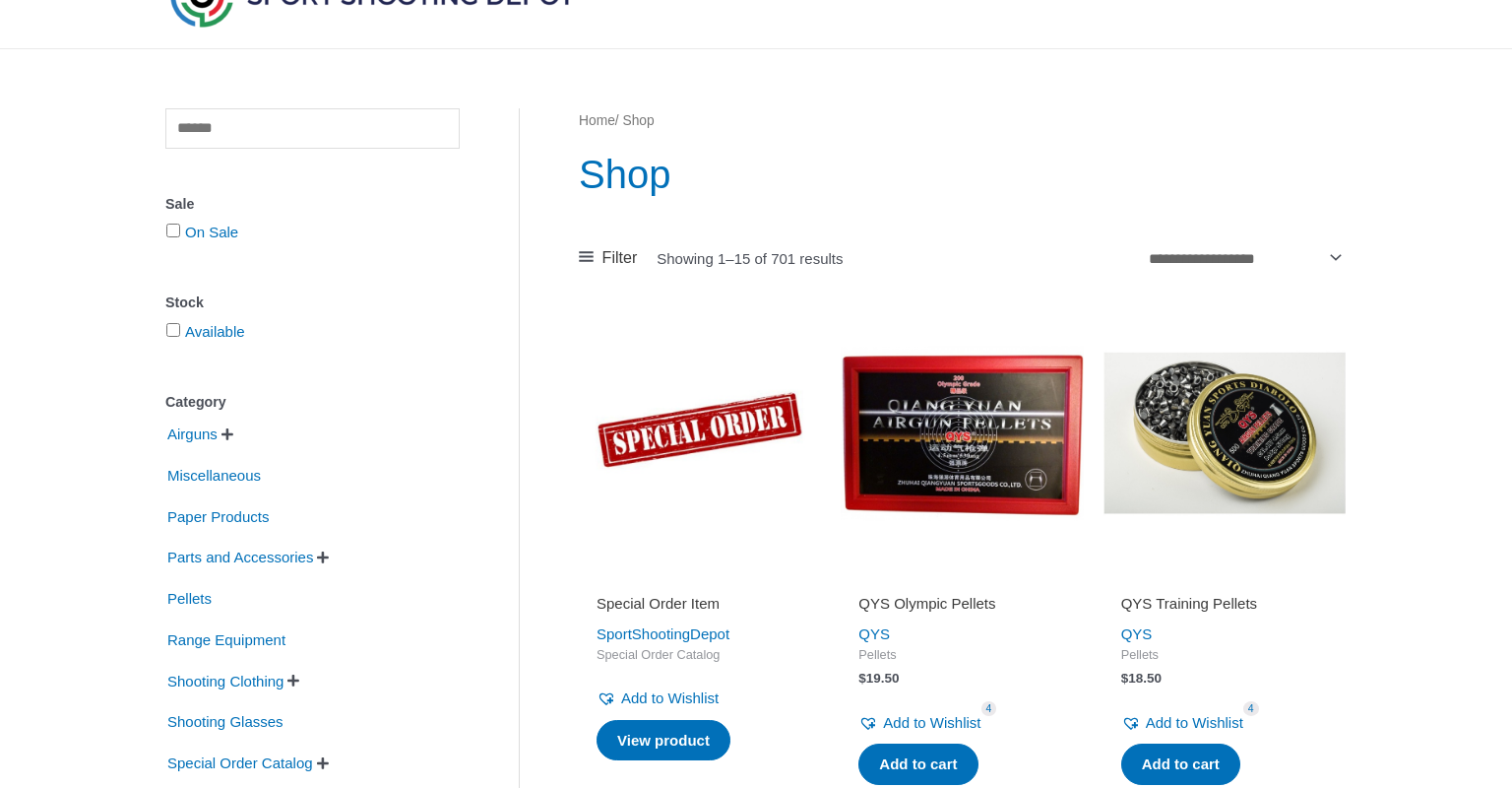 click on "" at bounding box center (227, 434) 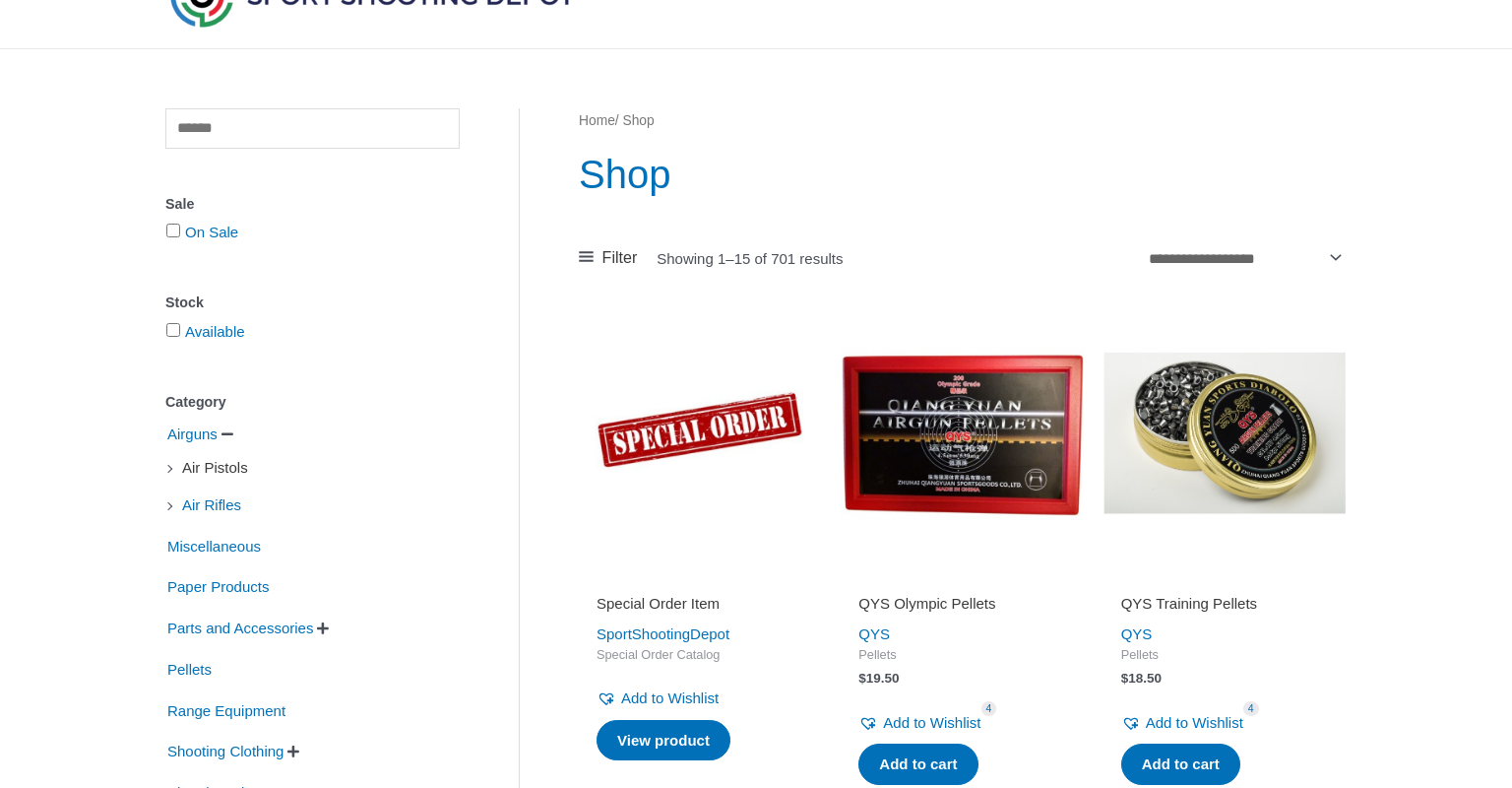 click on "Air Pistols" at bounding box center [215, 468] 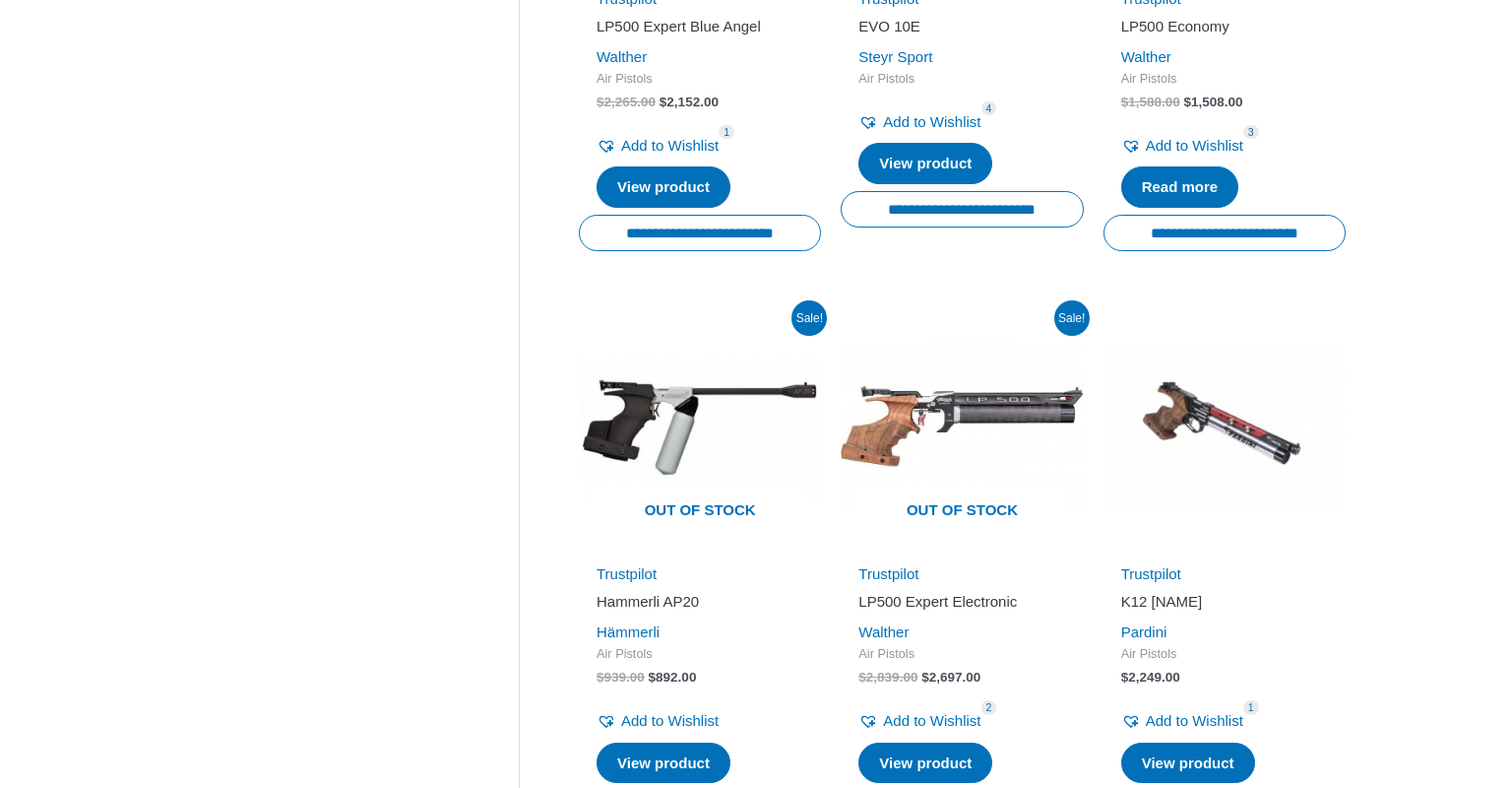 scroll, scrollTop: 1383, scrollLeft: 0, axis: vertical 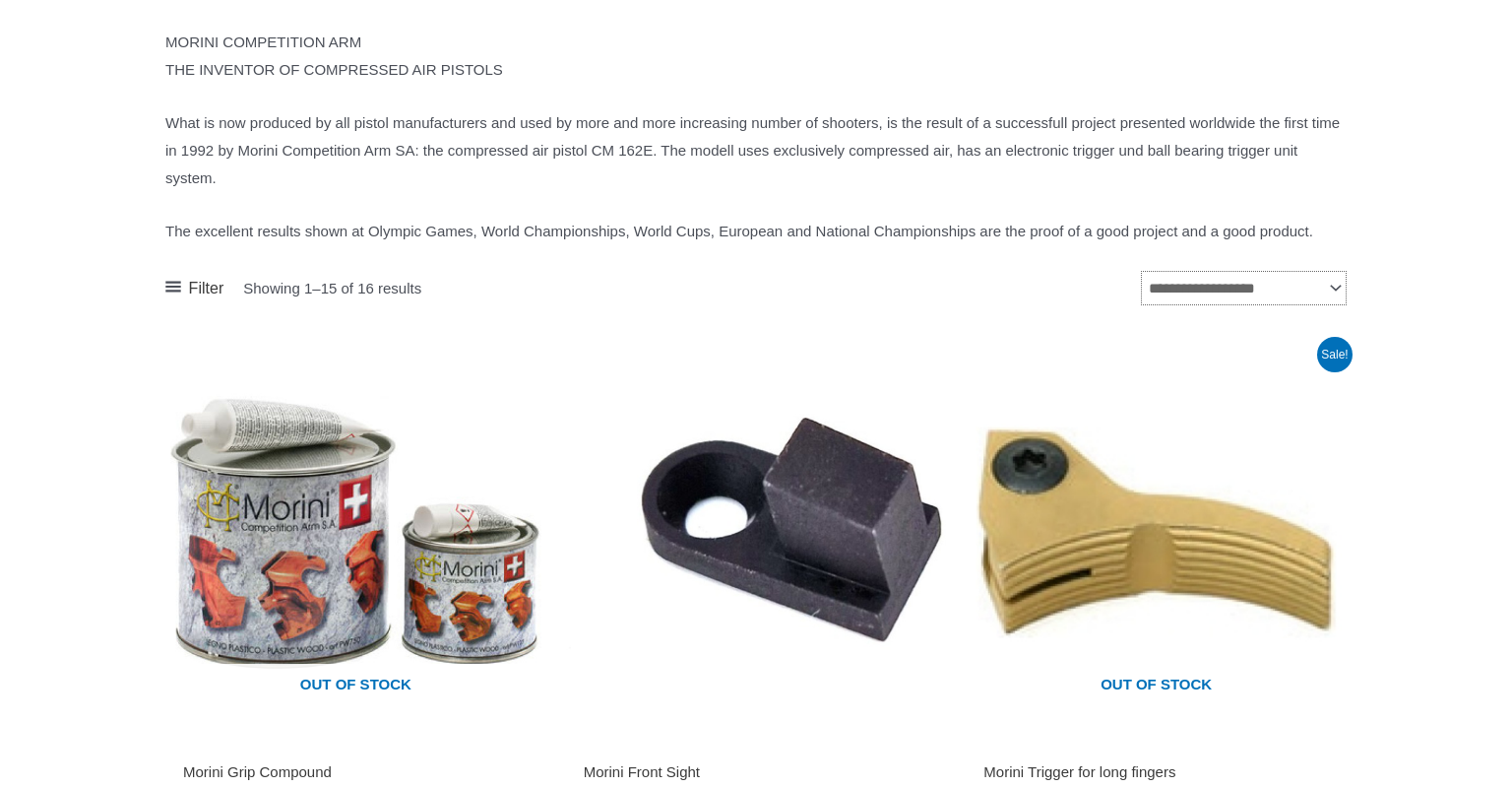 select on "**********" 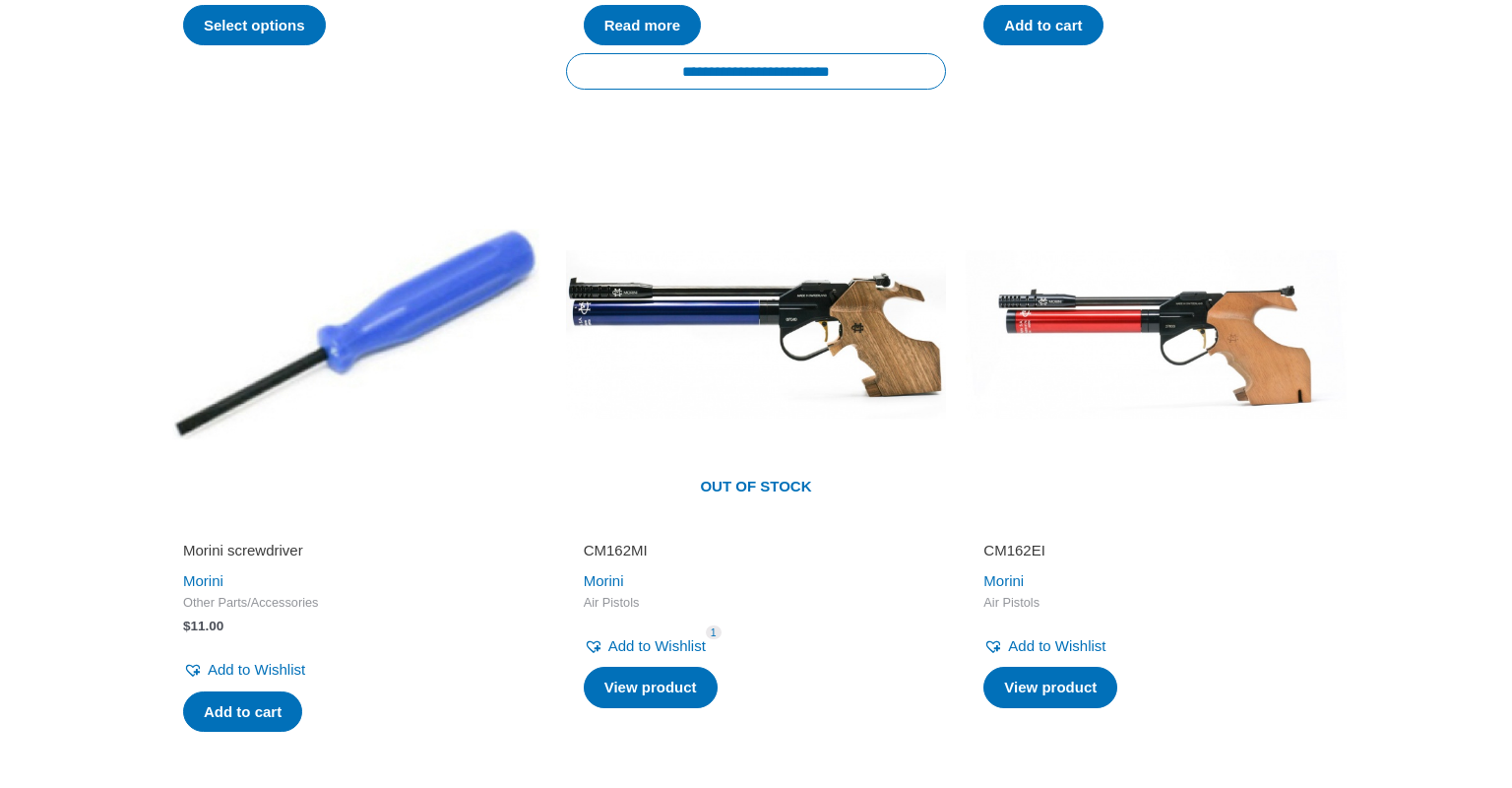 scroll, scrollTop: 3404, scrollLeft: 0, axis: vertical 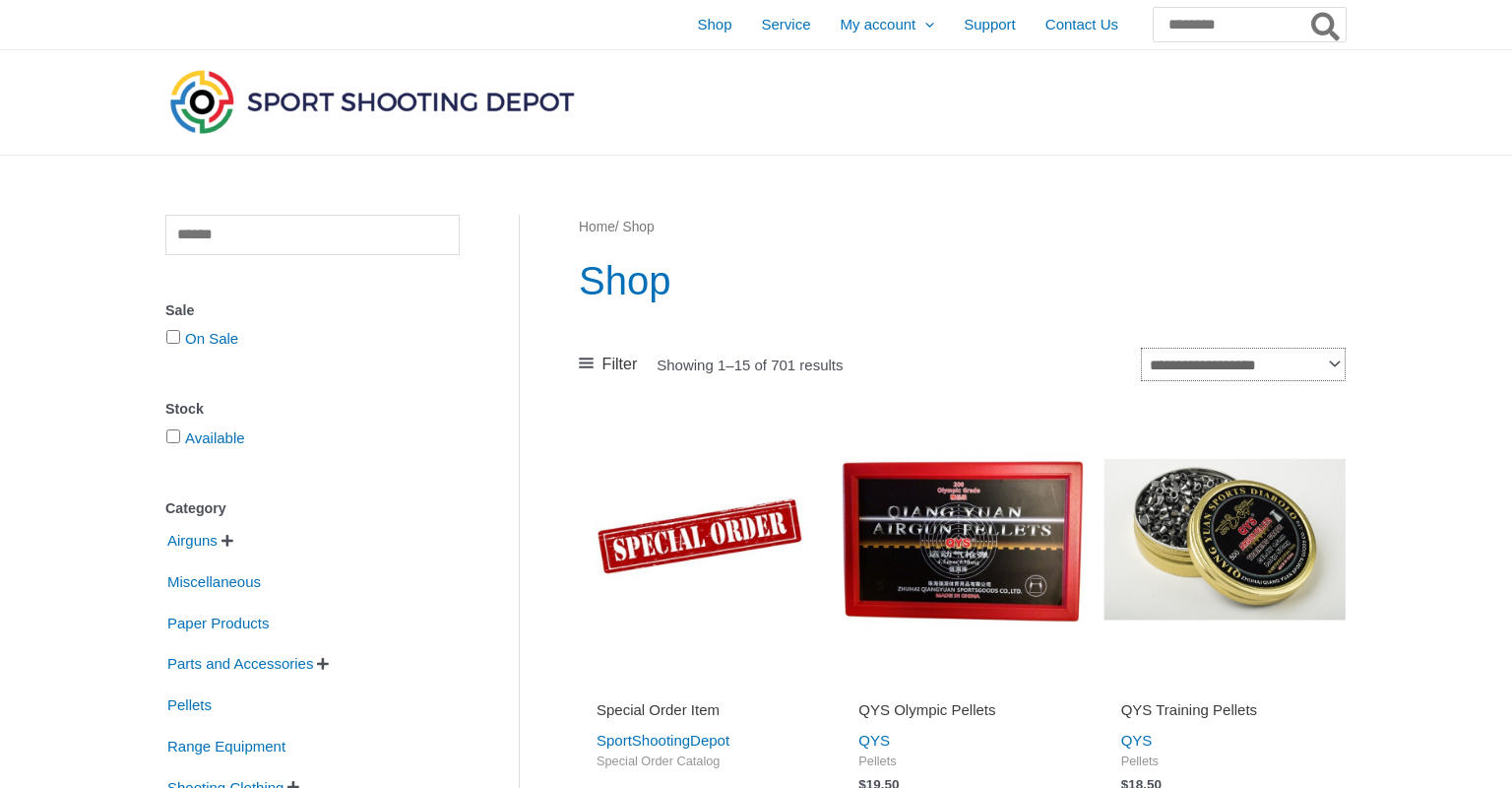 click on "**********" at bounding box center [1243, 363] 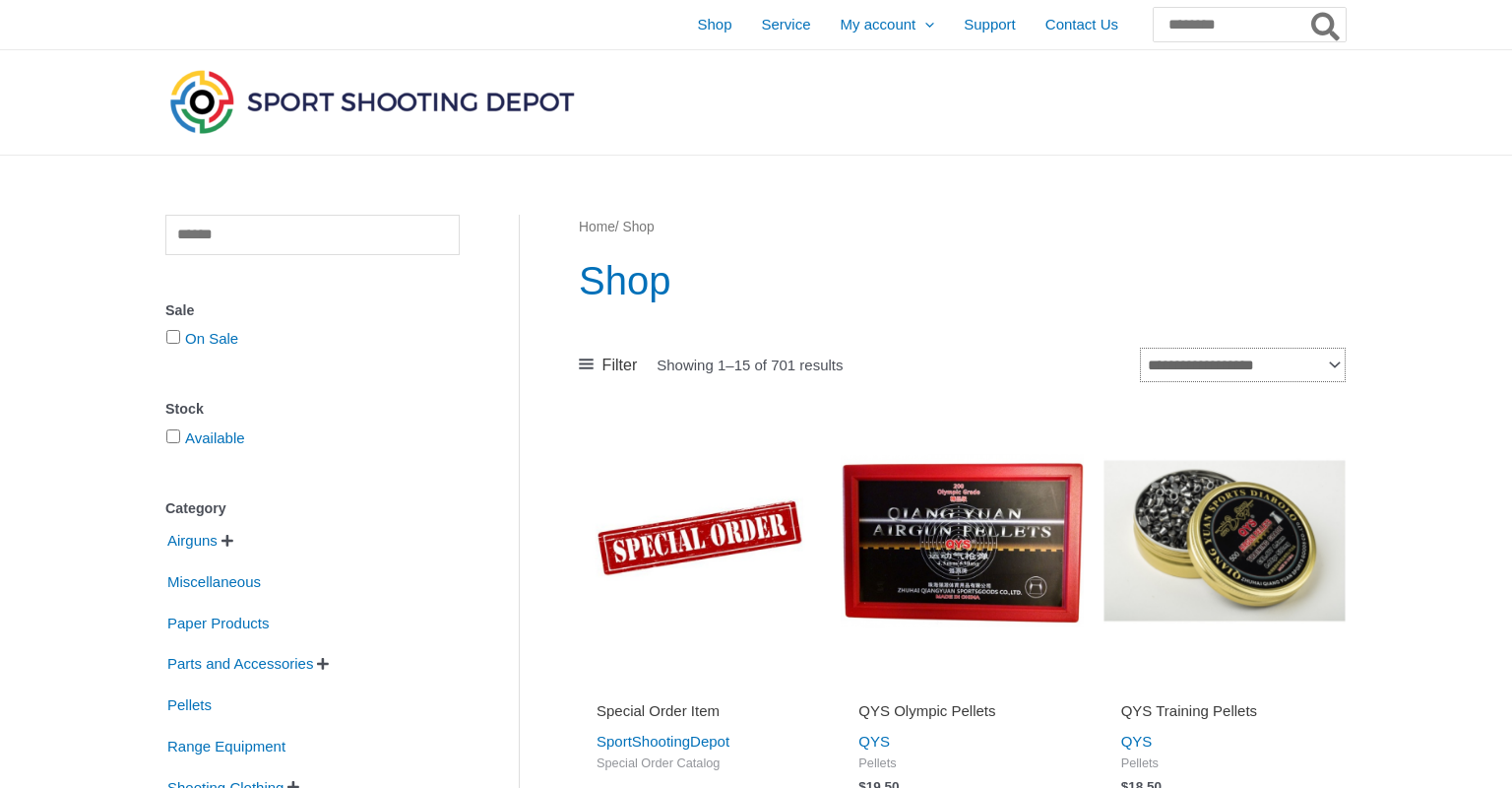 select on "*****" 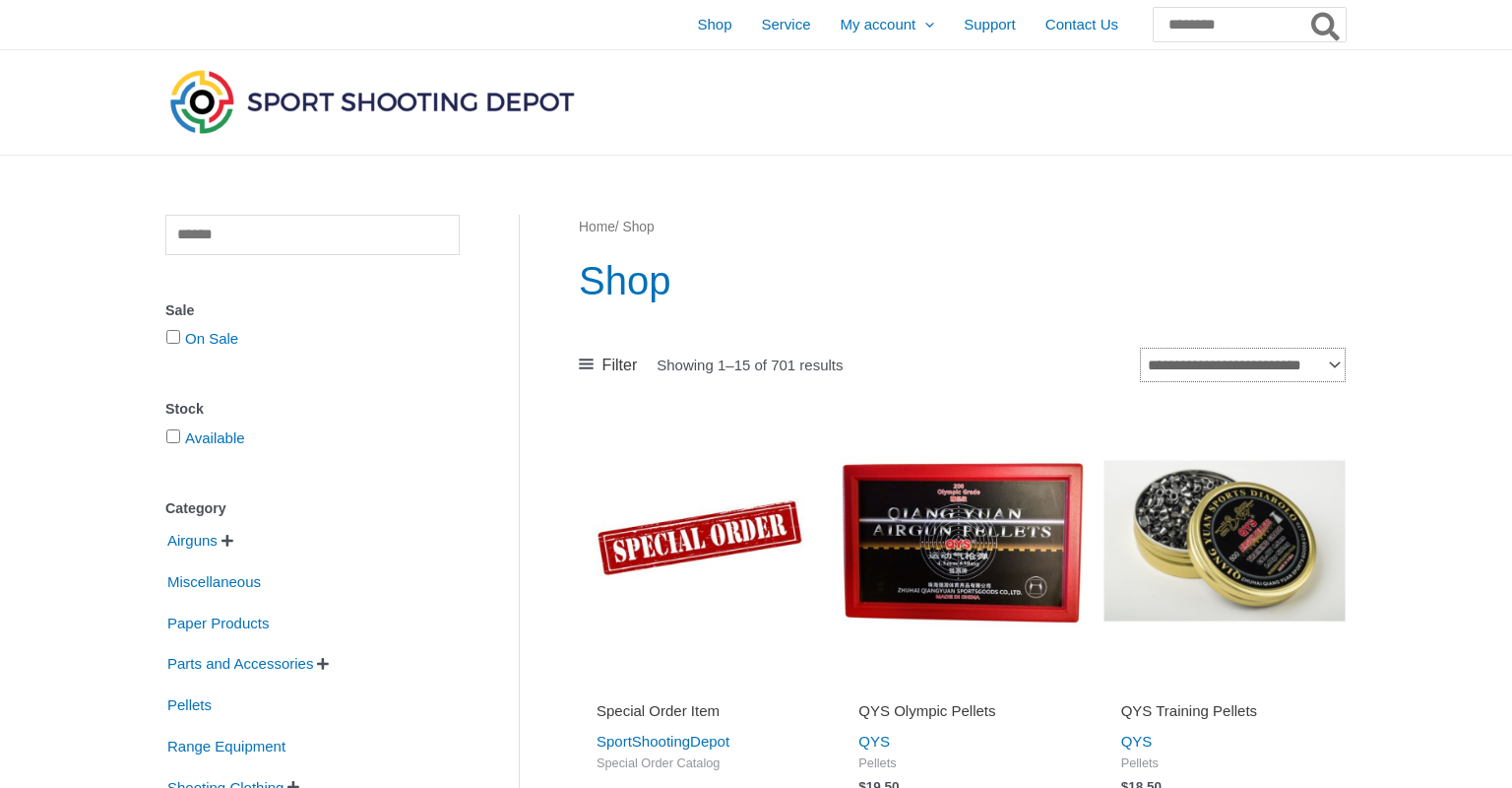click on "**********" at bounding box center [0, 0] 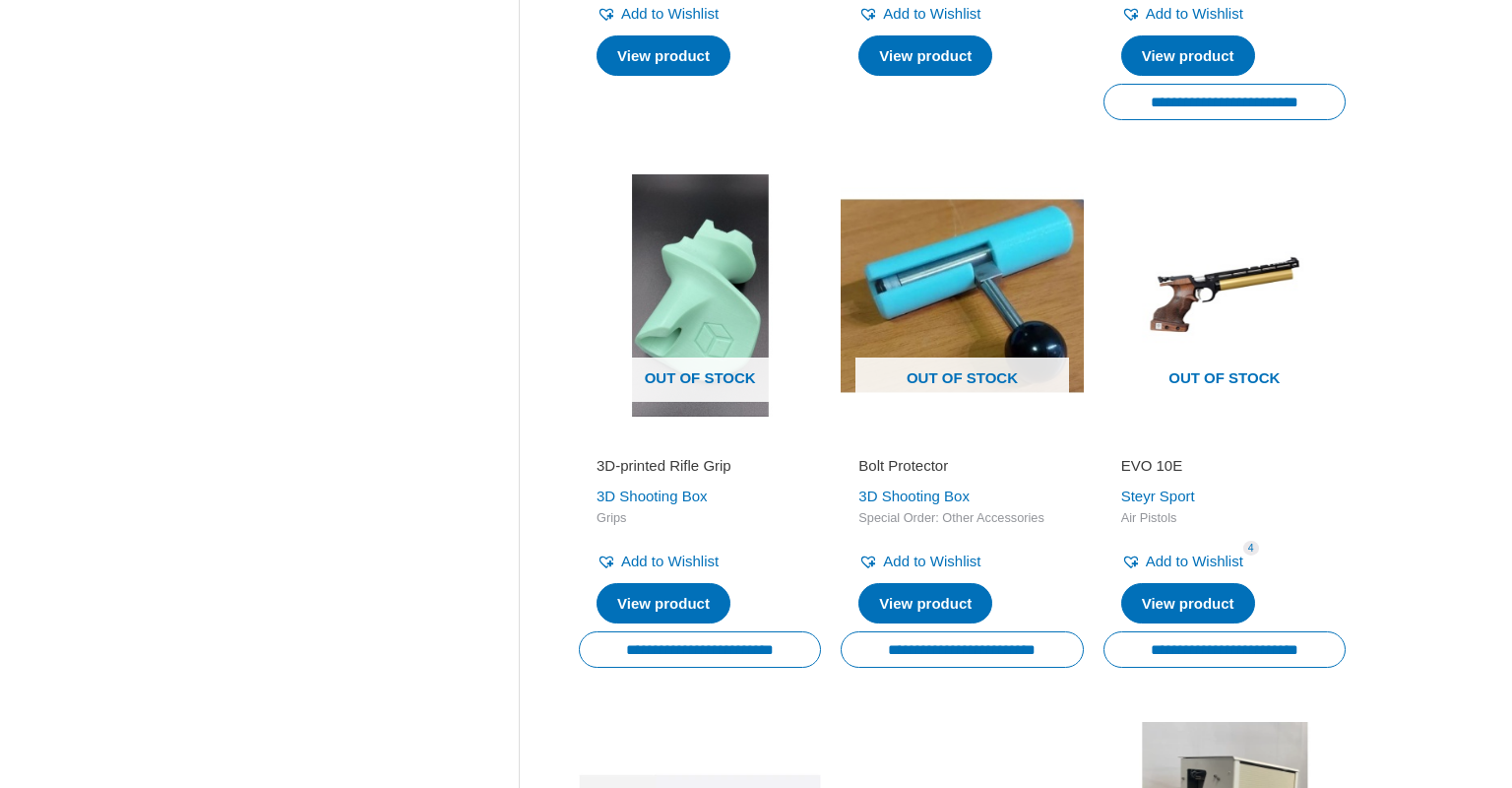 scroll, scrollTop: 1489, scrollLeft: 0, axis: vertical 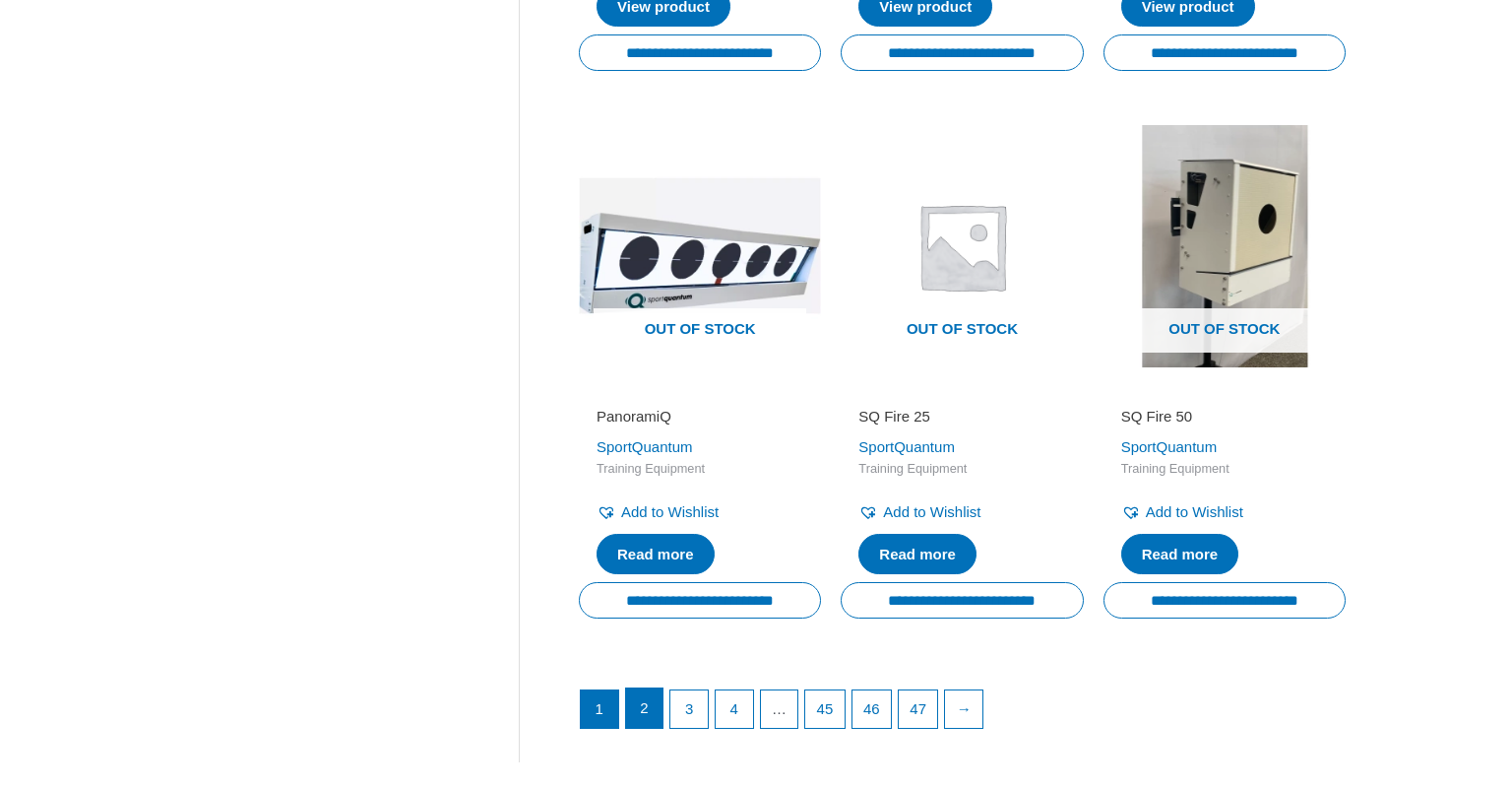 click on "2" at bounding box center [645, 708] 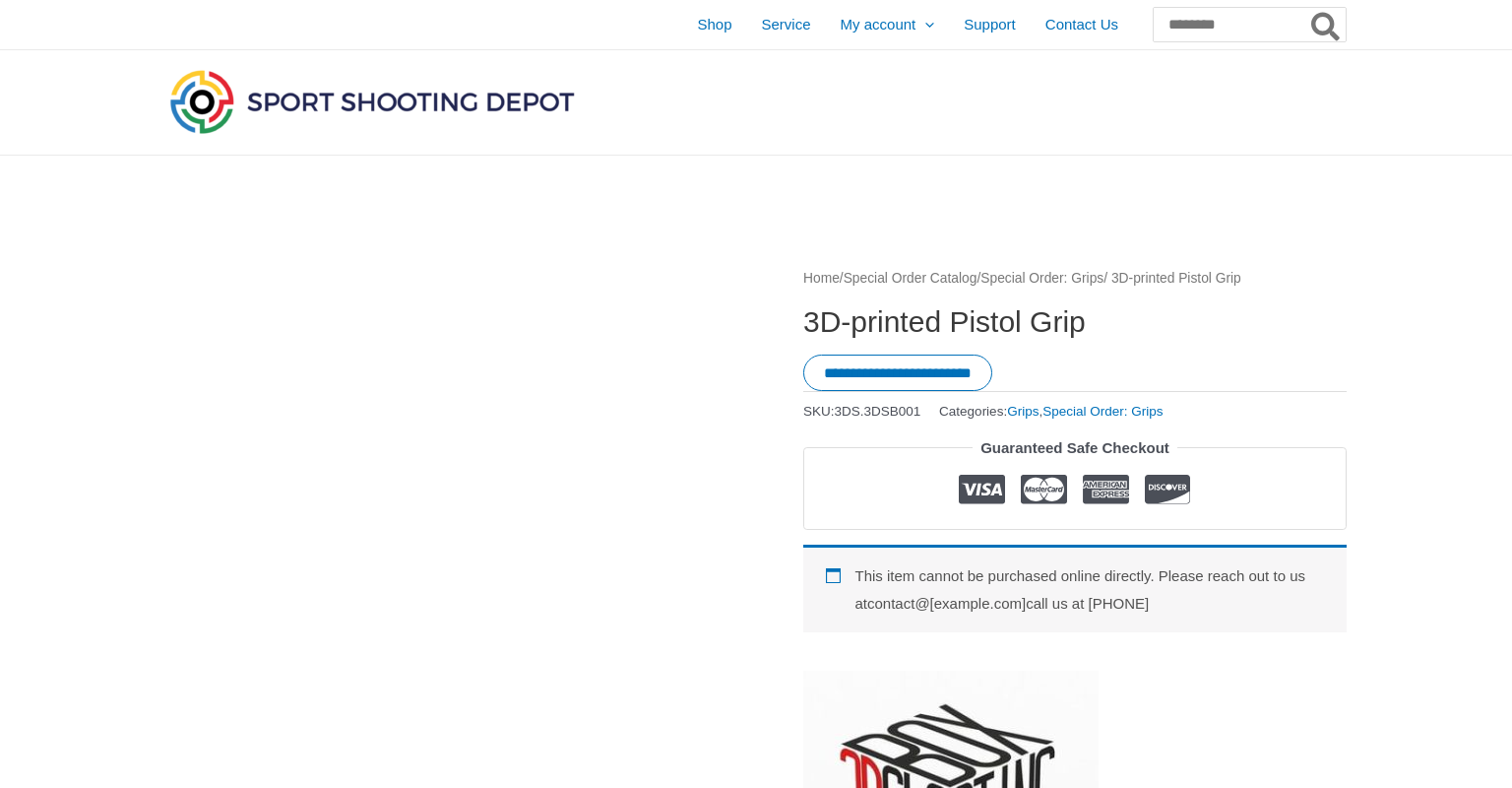 scroll, scrollTop: 0, scrollLeft: 0, axis: both 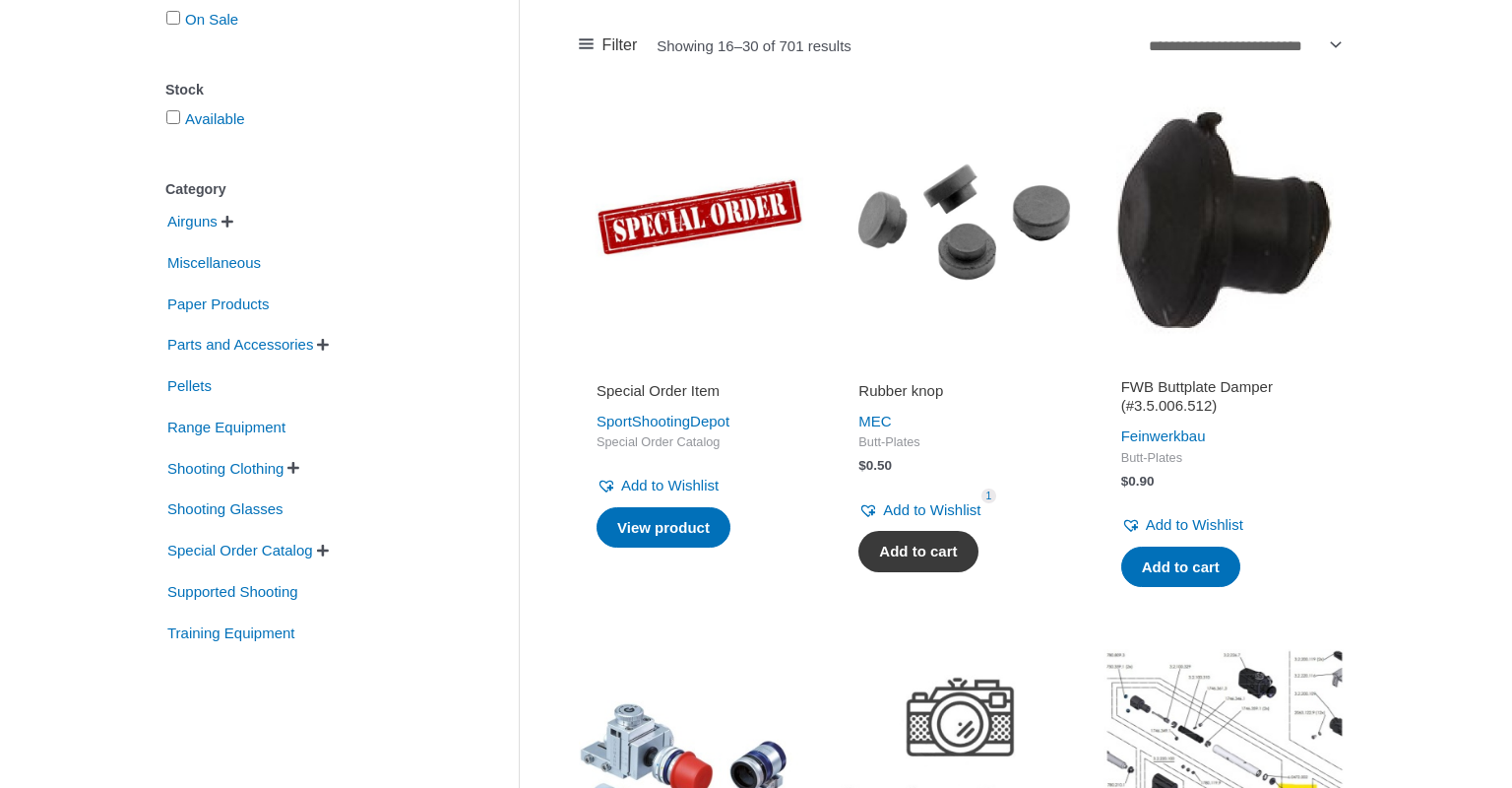 click on "Add to cart" at bounding box center (917, 552) 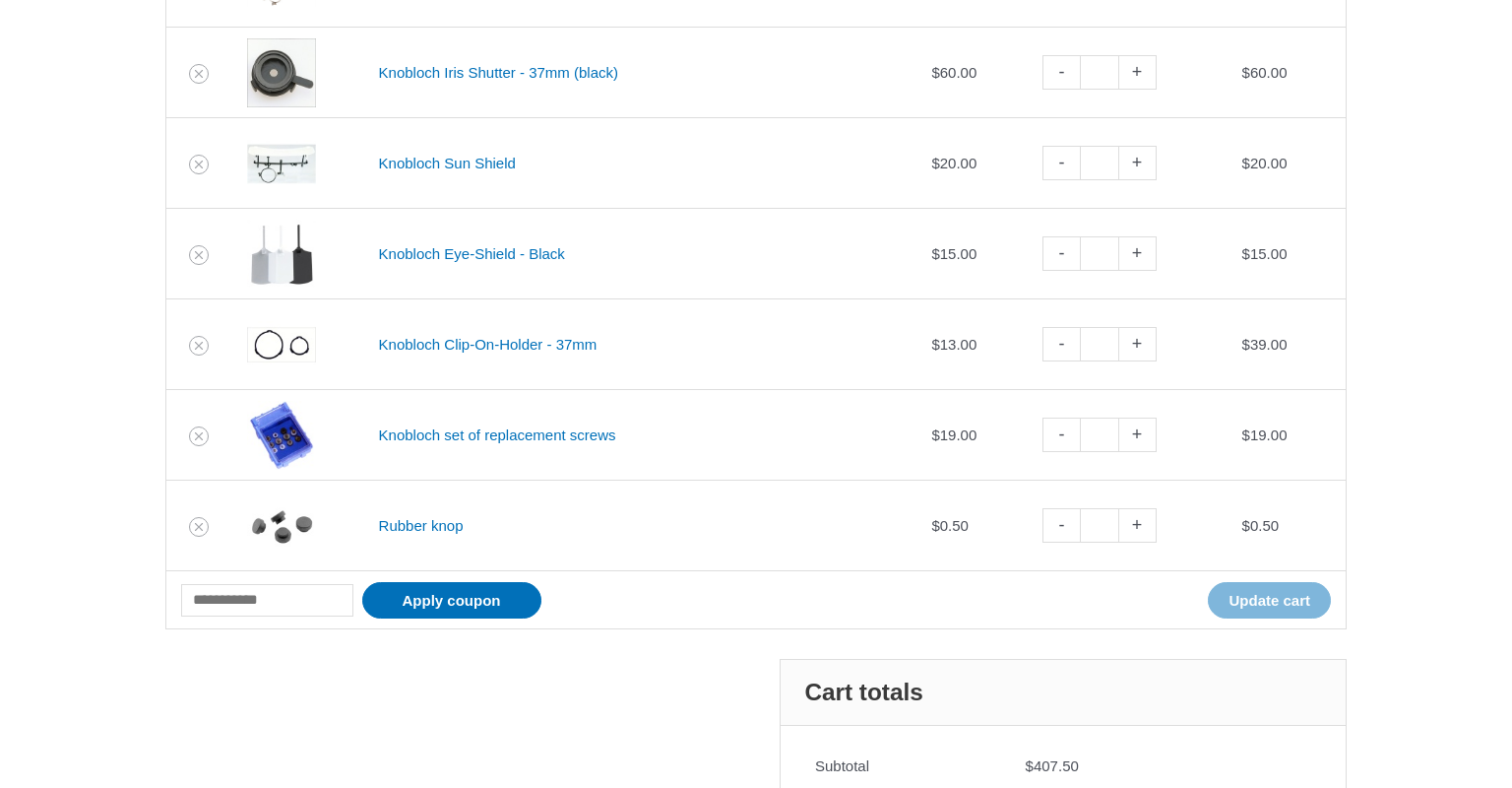 scroll, scrollTop: 1064, scrollLeft: 0, axis: vertical 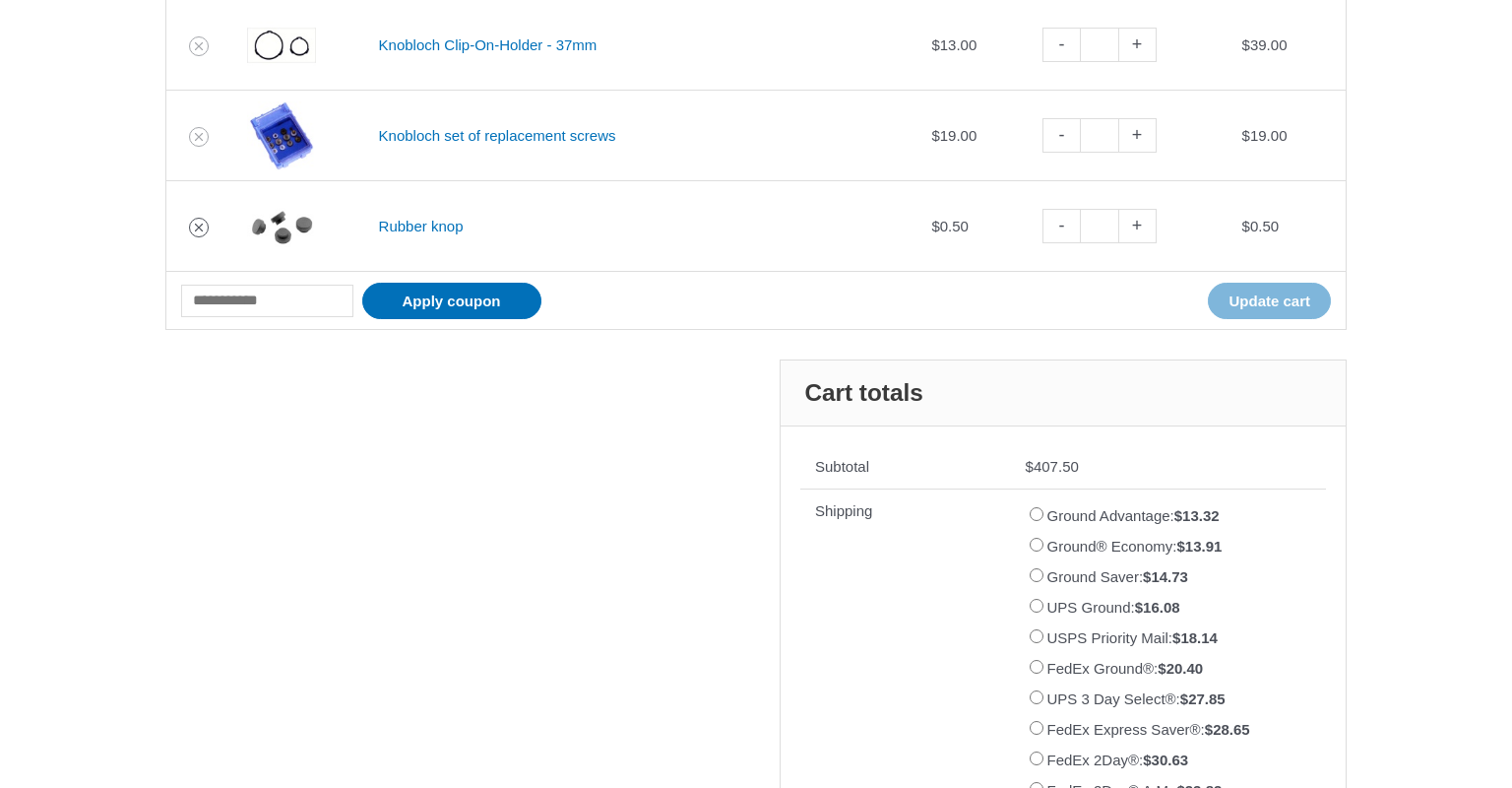 click 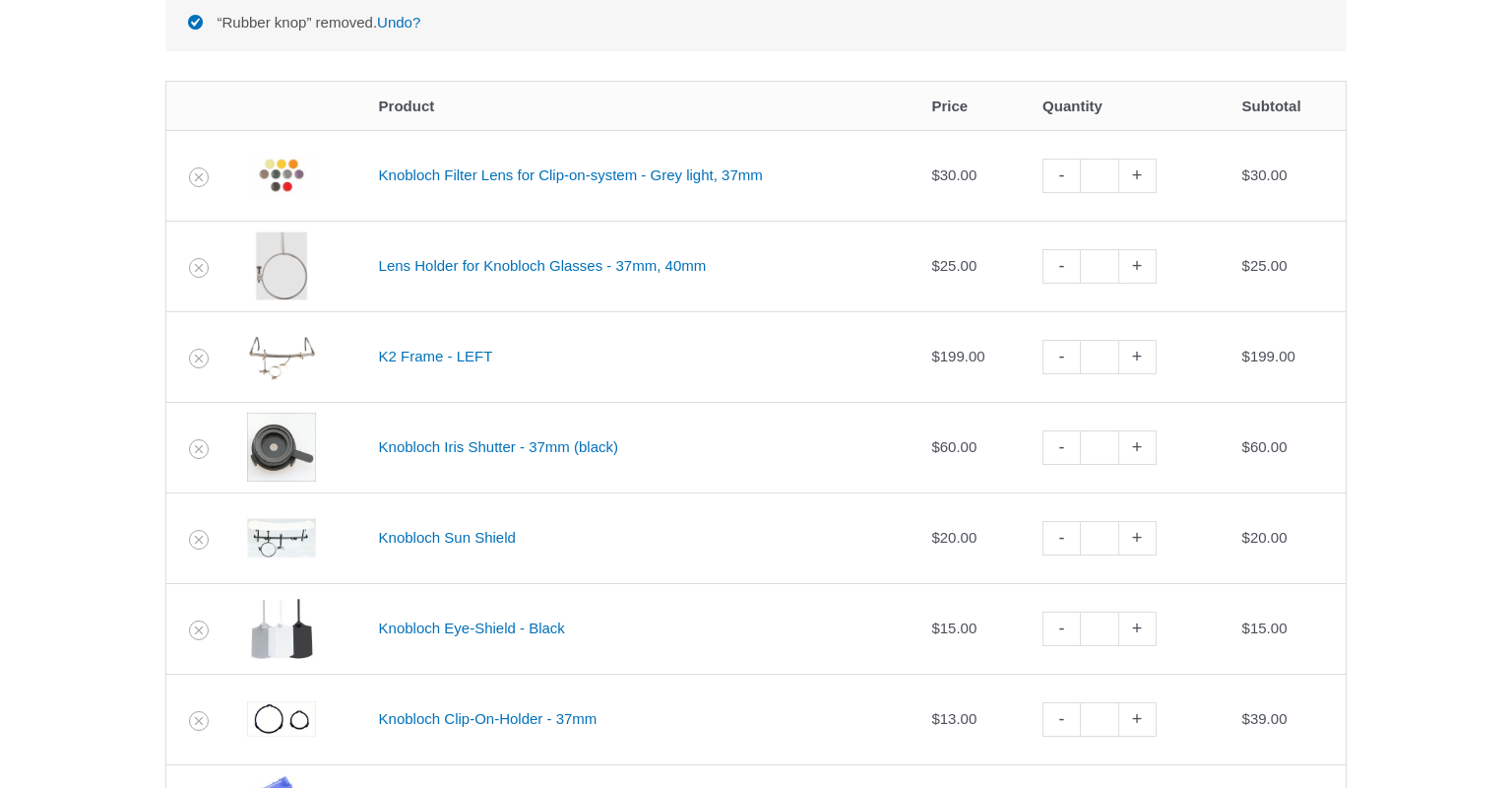 scroll, scrollTop: 378, scrollLeft: 0, axis: vertical 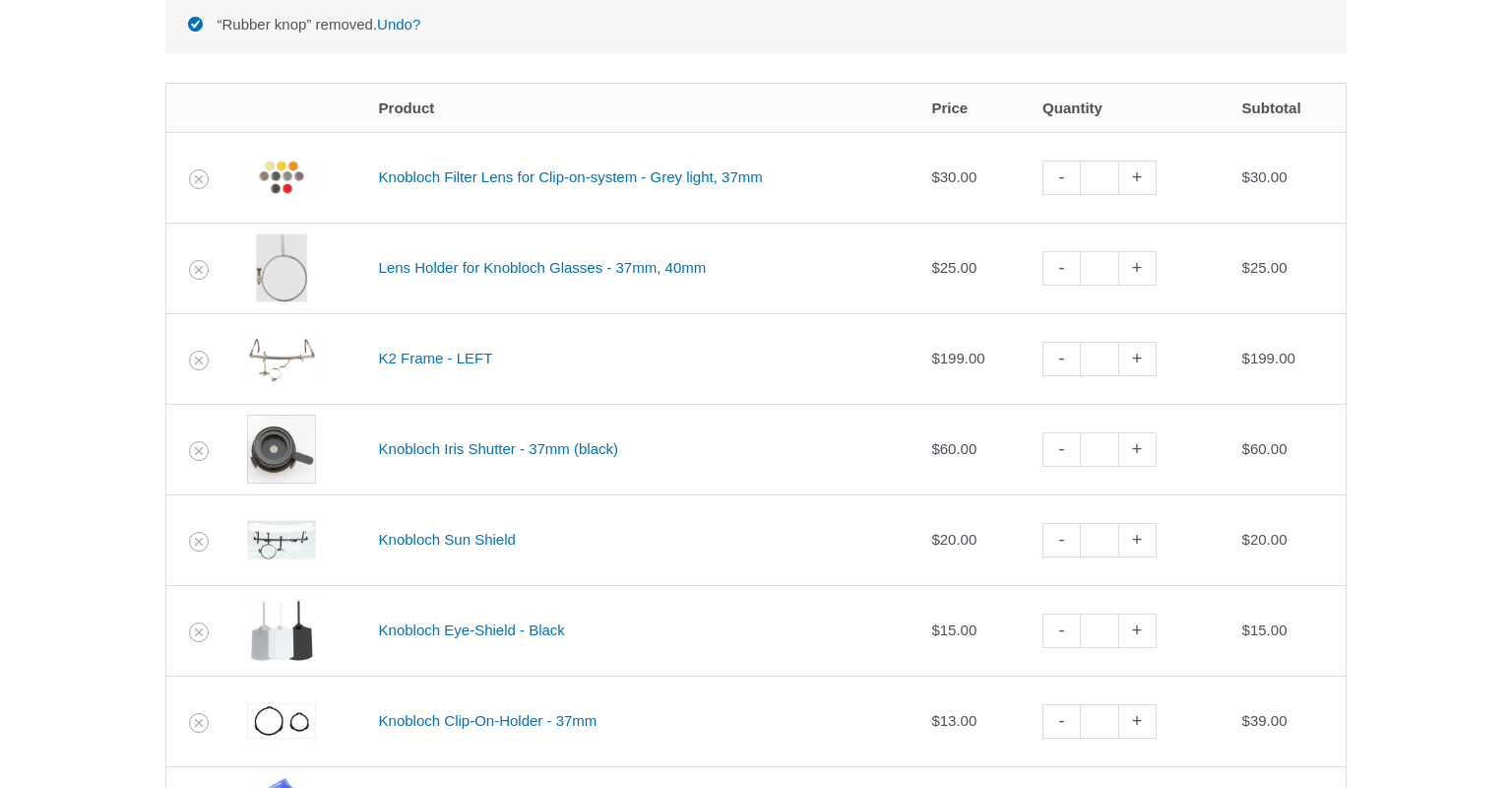 click on "+" at bounding box center (1138, 268) 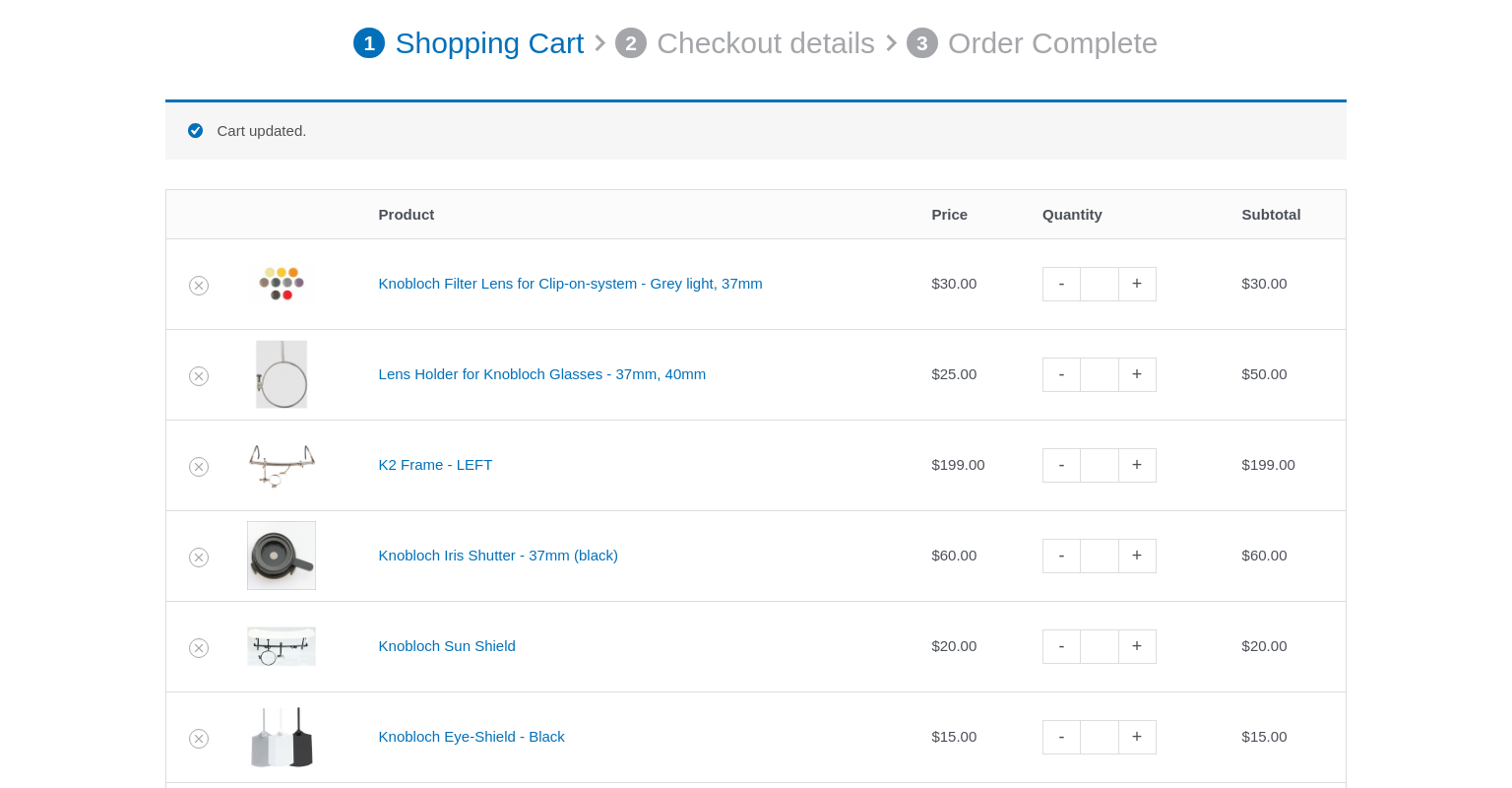 scroll, scrollTop: 485, scrollLeft: 0, axis: vertical 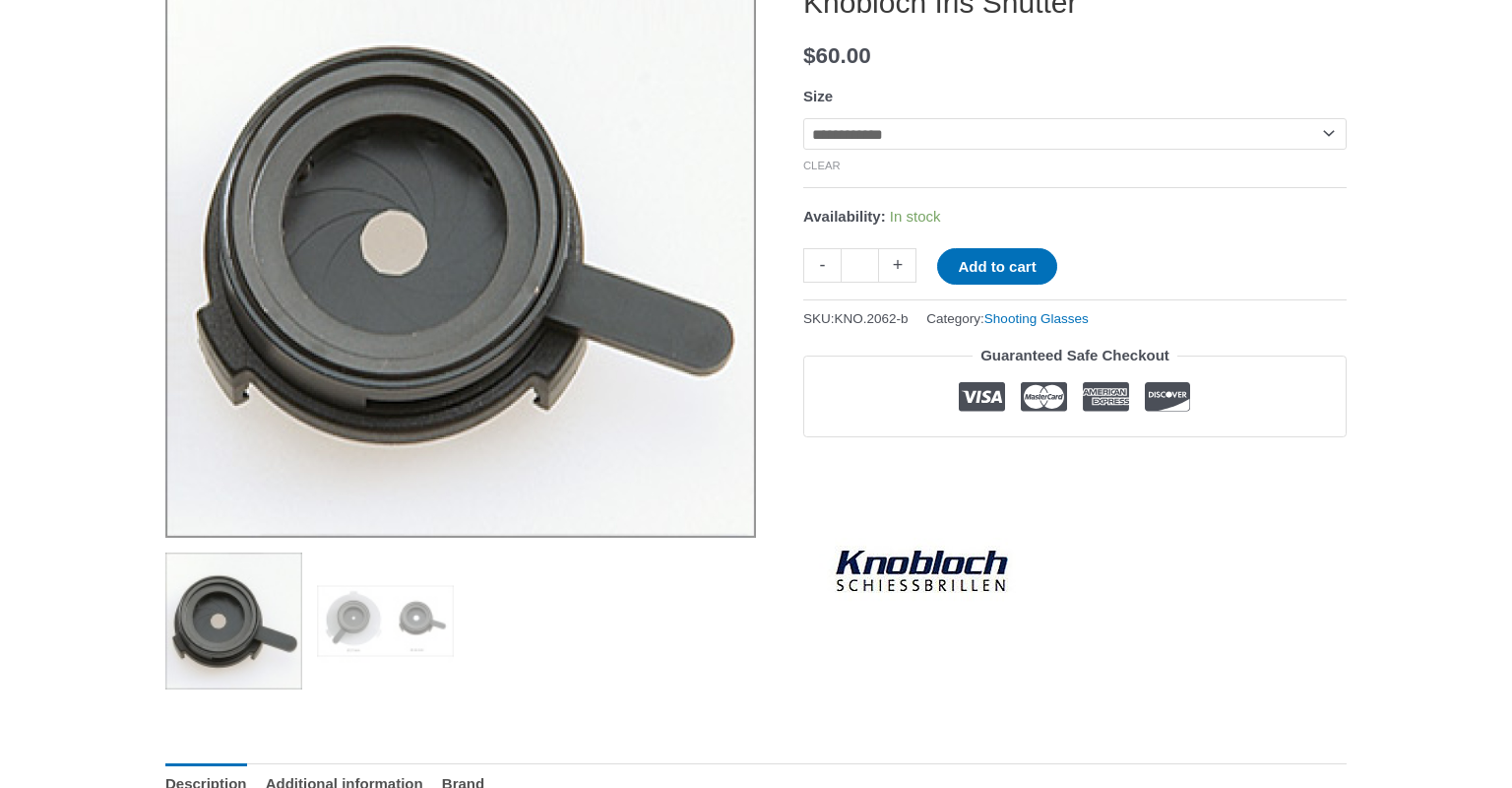 click on "**********" 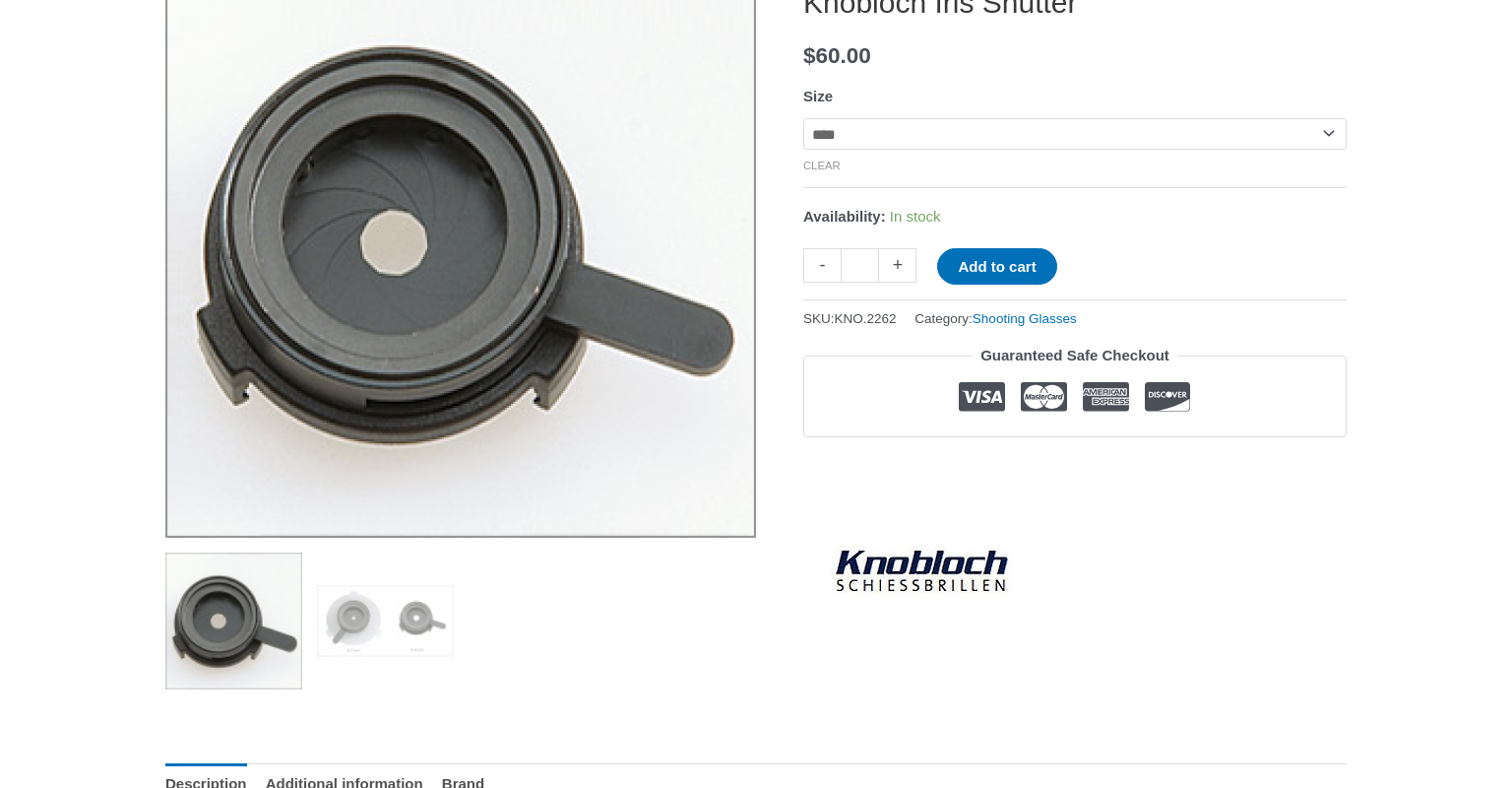 click on "**********" 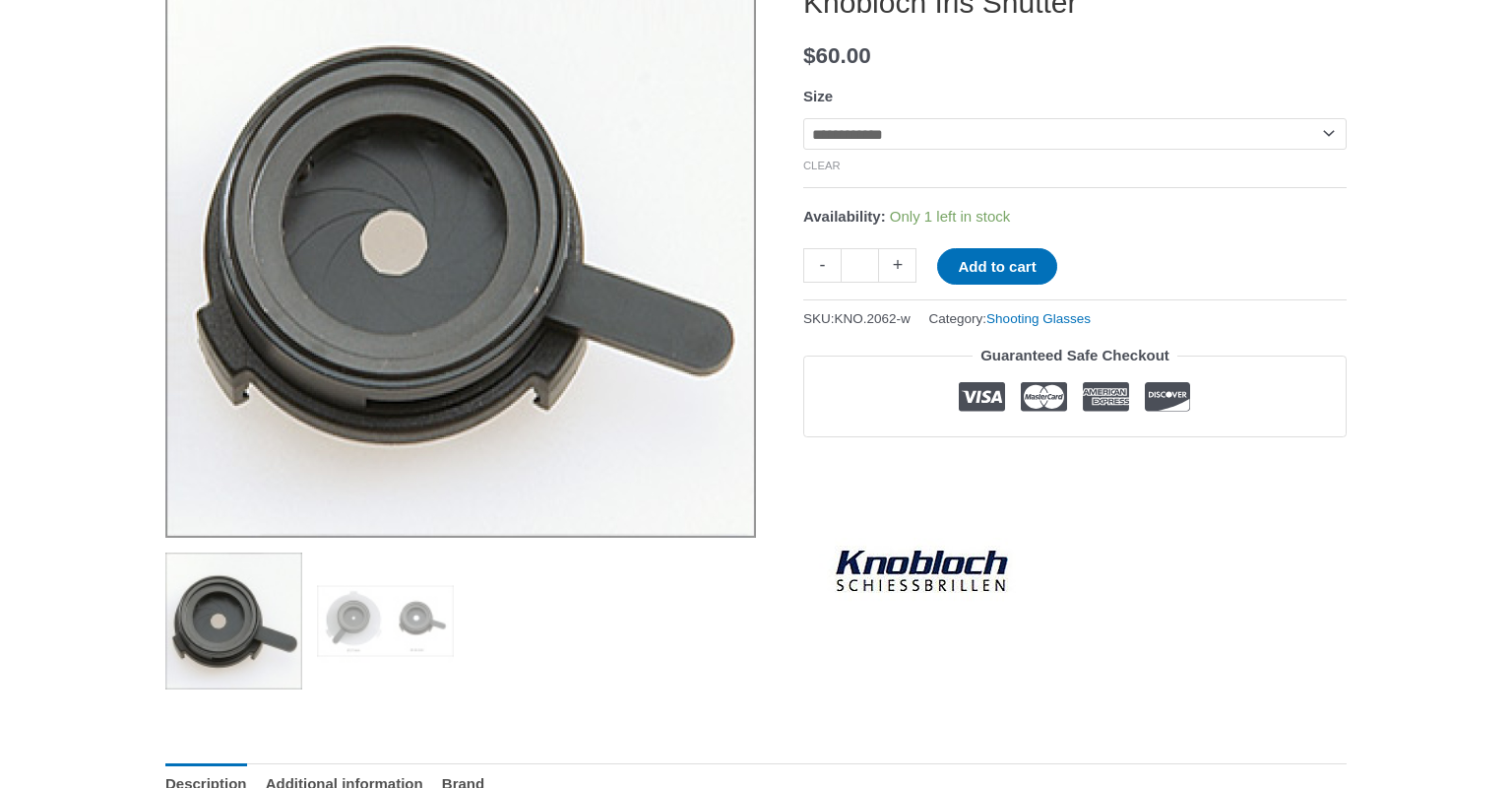 click on "**********" 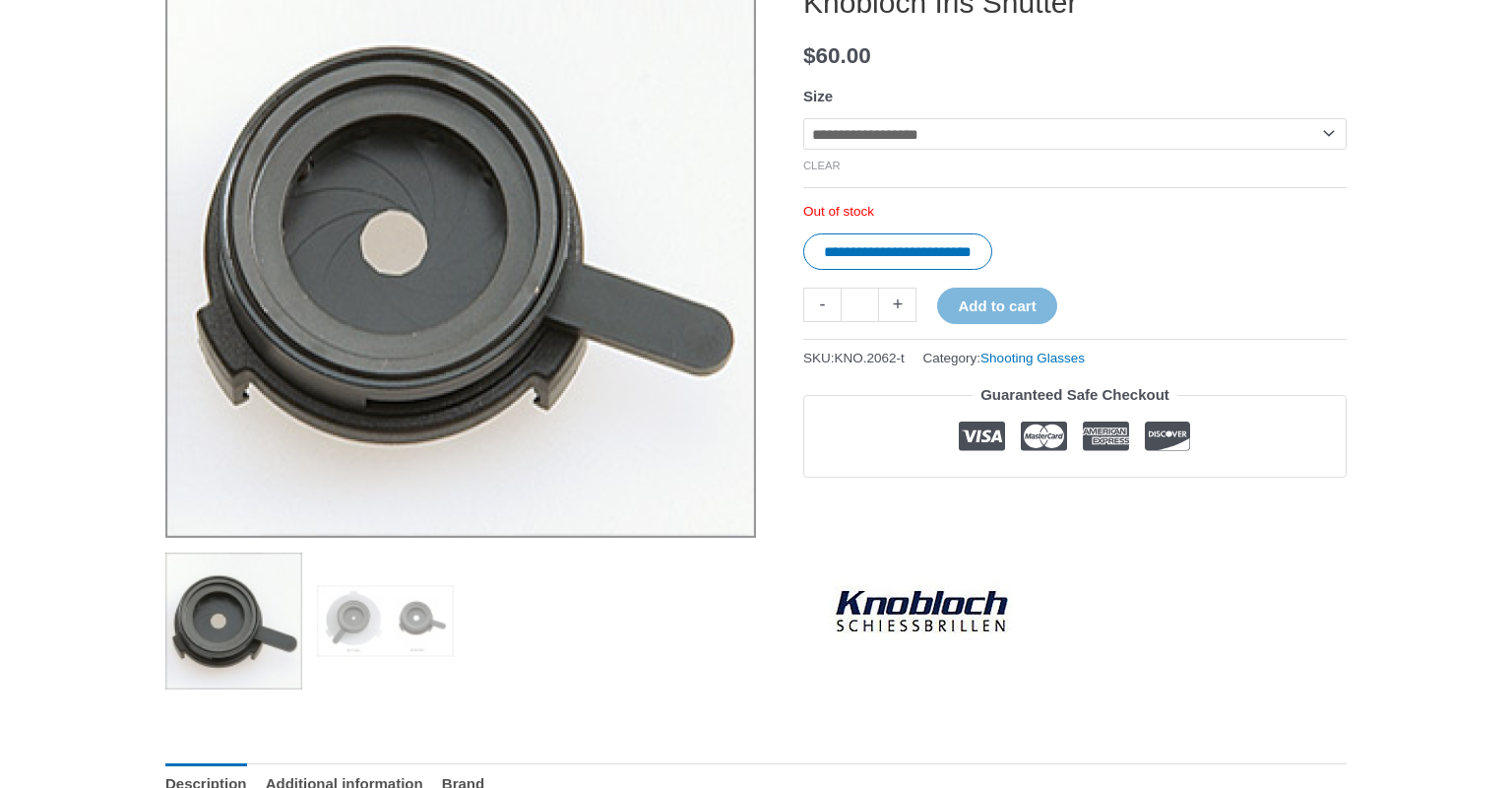 click on "**********" 